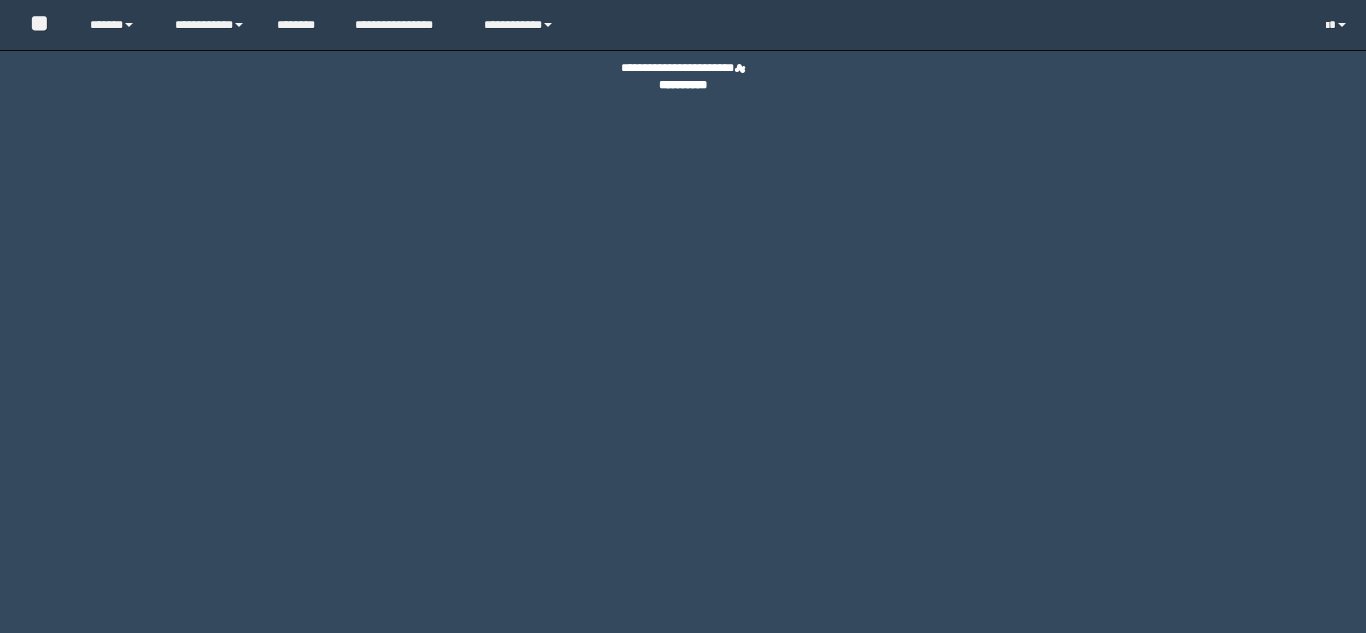 scroll, scrollTop: 0, scrollLeft: 0, axis: both 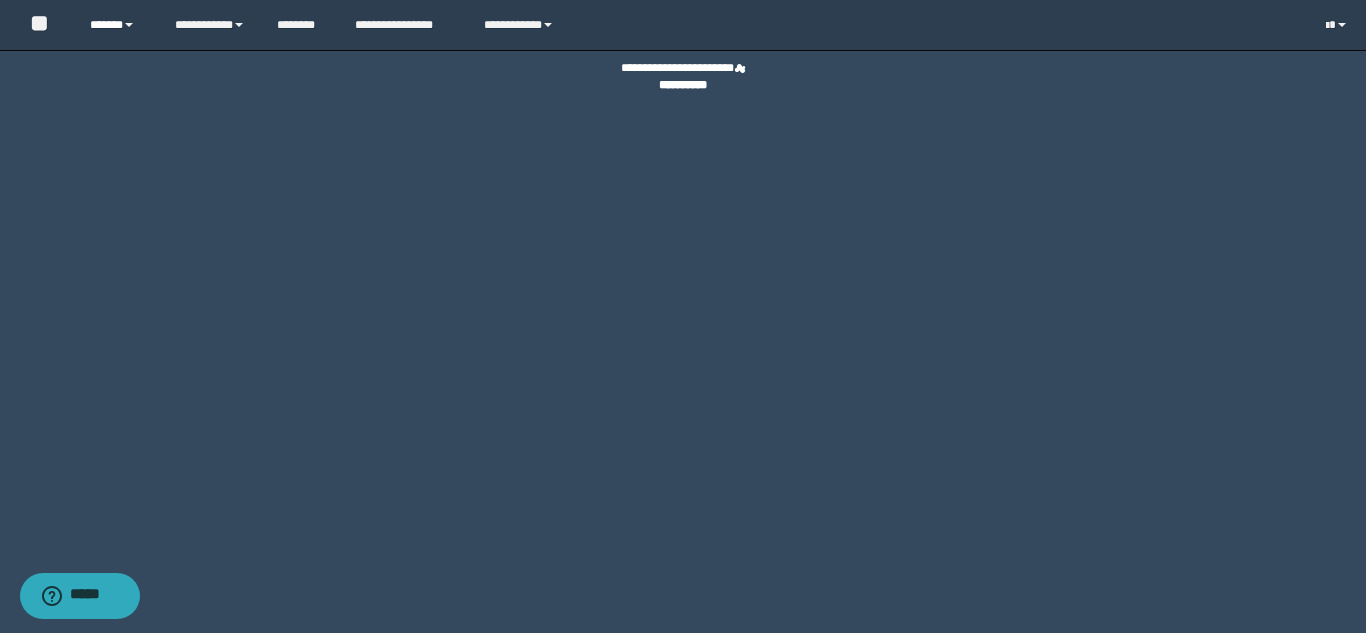 click on "******" at bounding box center [117, 25] 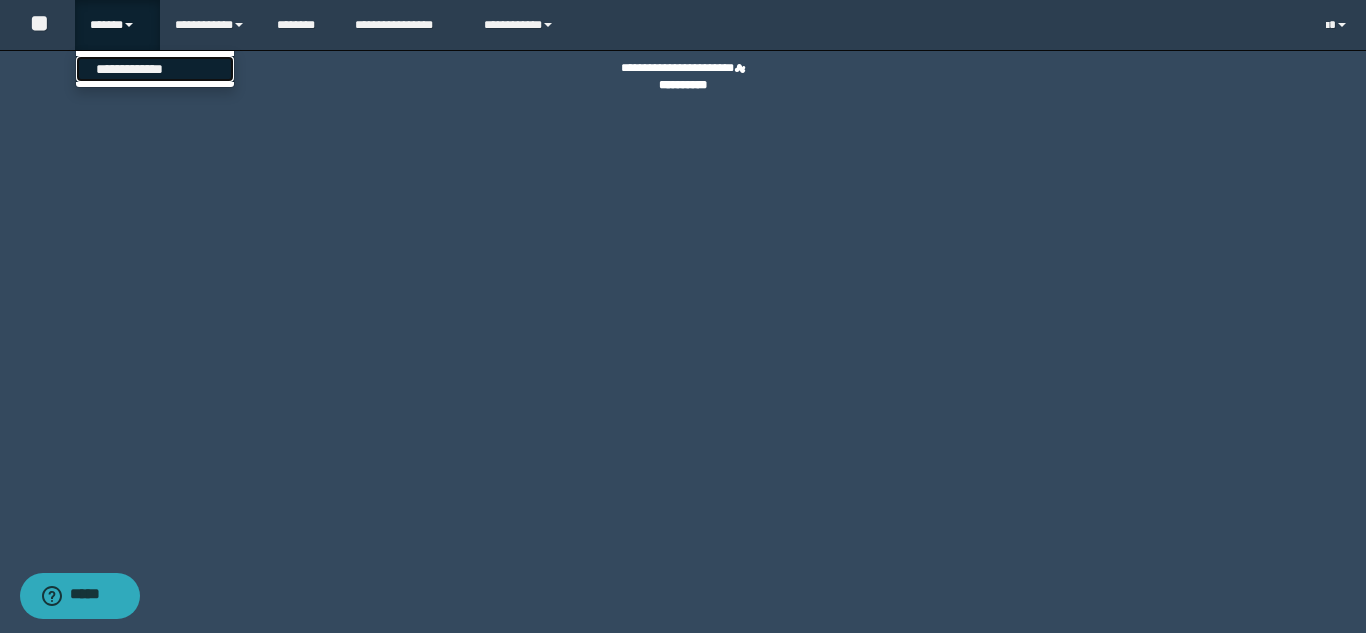 click on "**********" at bounding box center [155, 69] 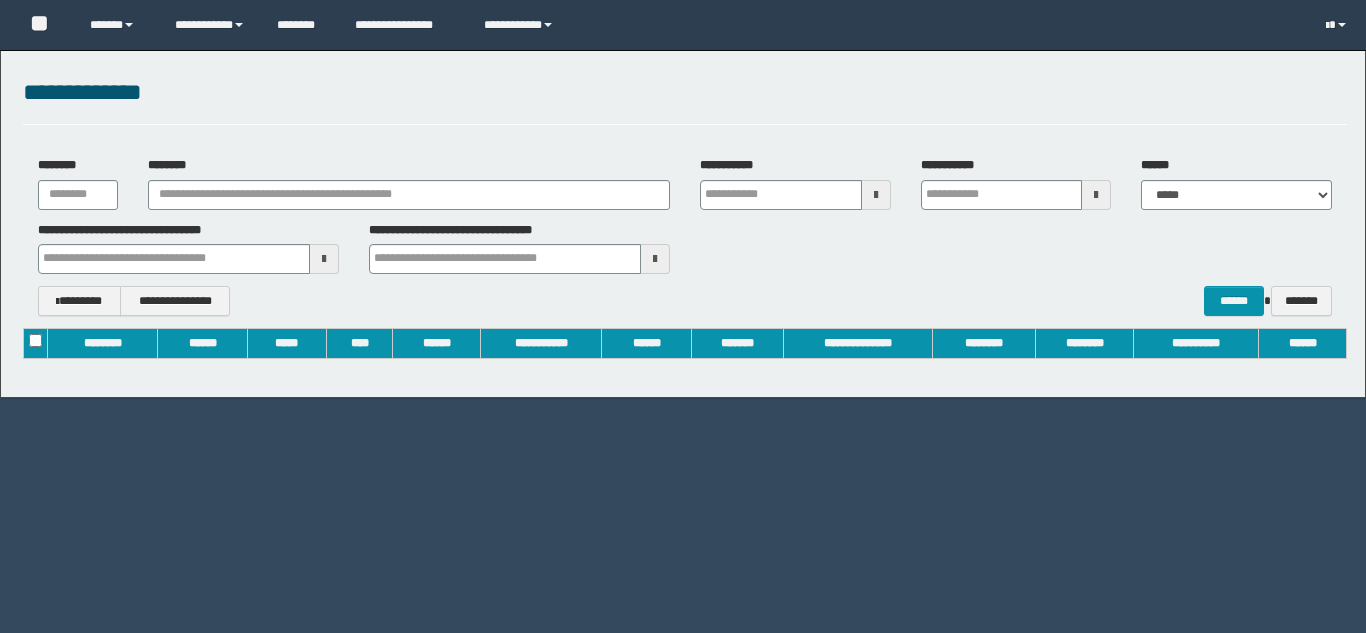 scroll, scrollTop: 0, scrollLeft: 0, axis: both 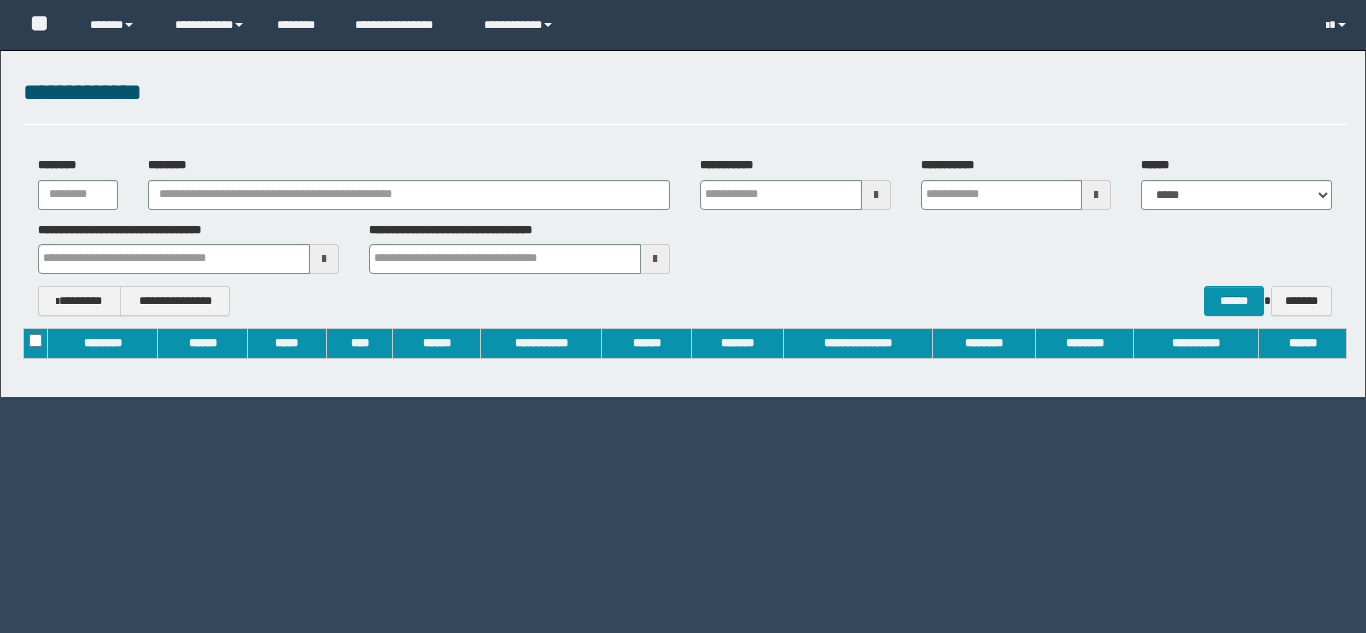 type on "**********" 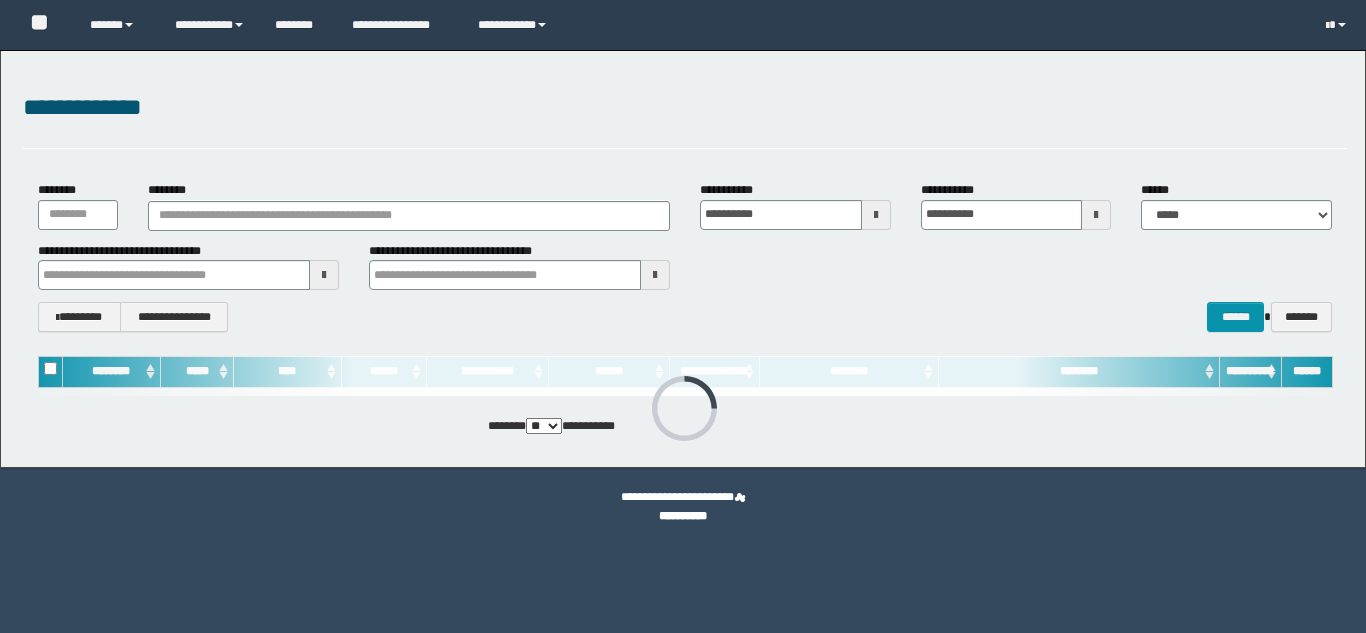 scroll, scrollTop: 0, scrollLeft: 0, axis: both 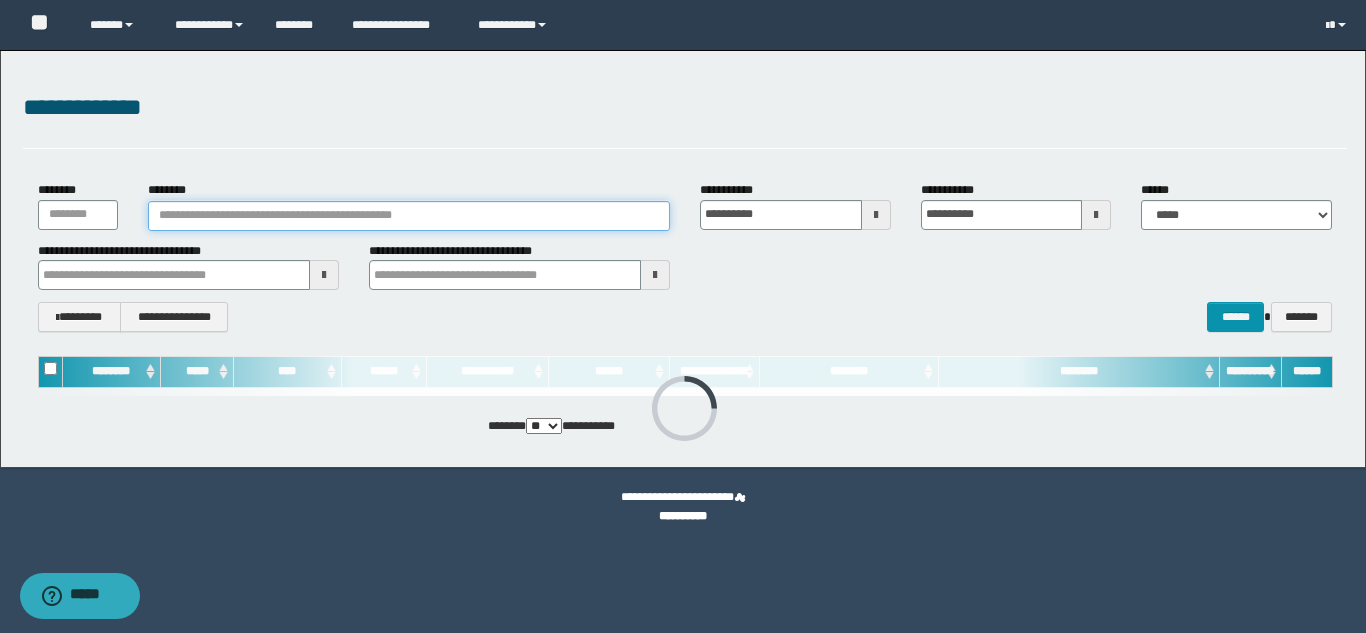click on "********" at bounding box center (409, 216) 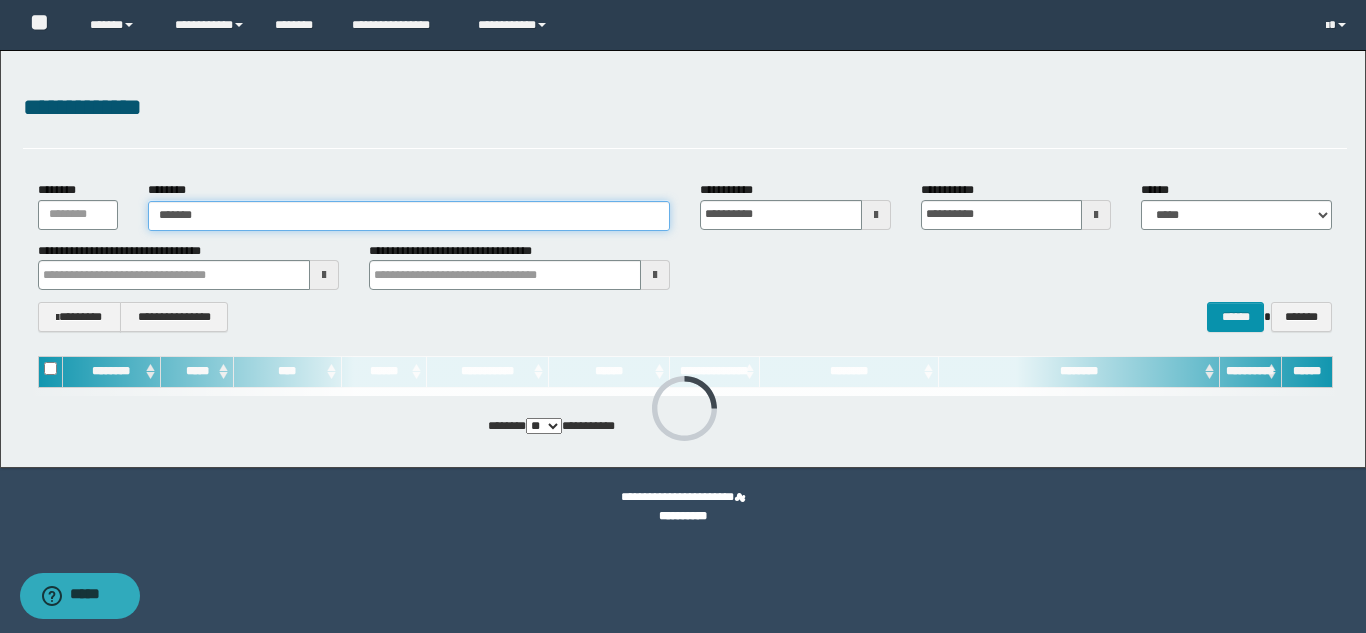 type on "*******" 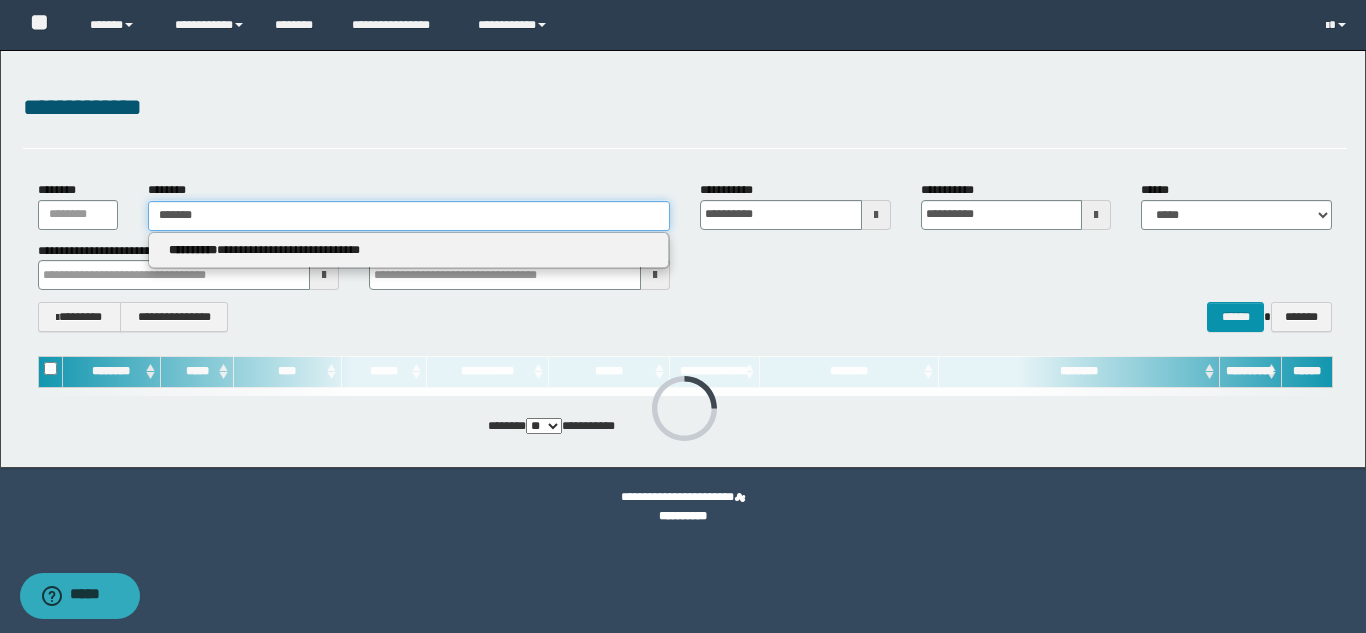 type on "*******" 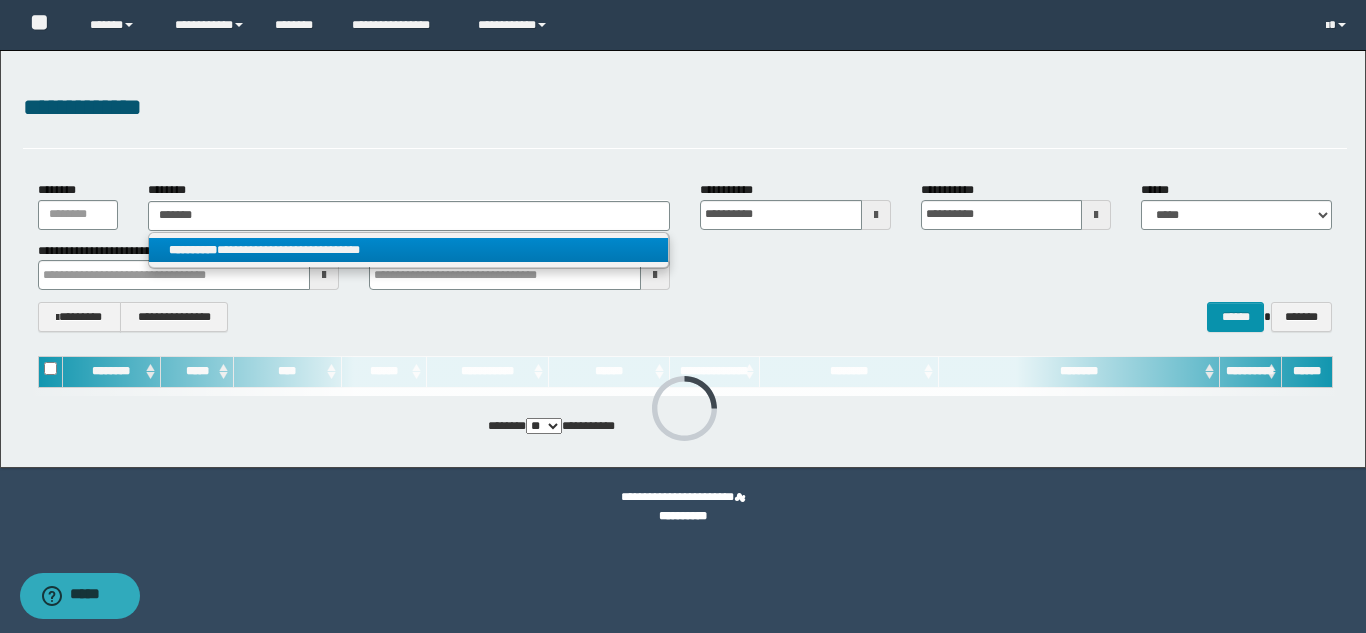 click on "**********" at bounding box center [408, 250] 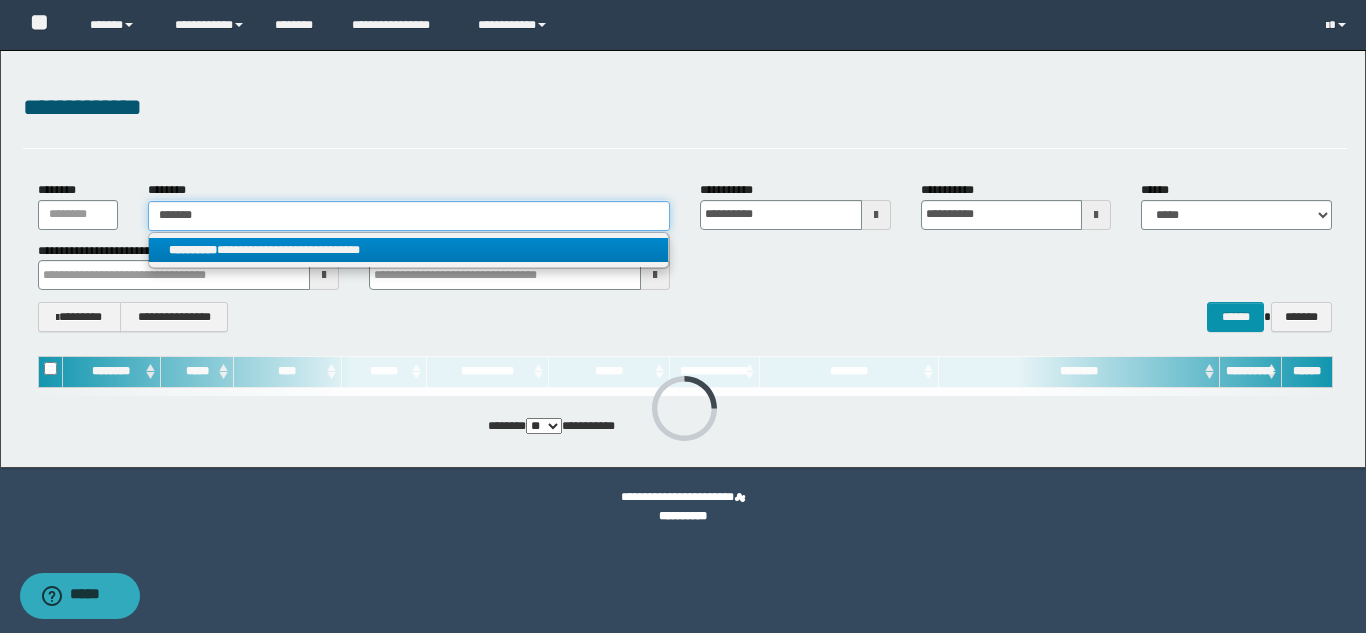 type 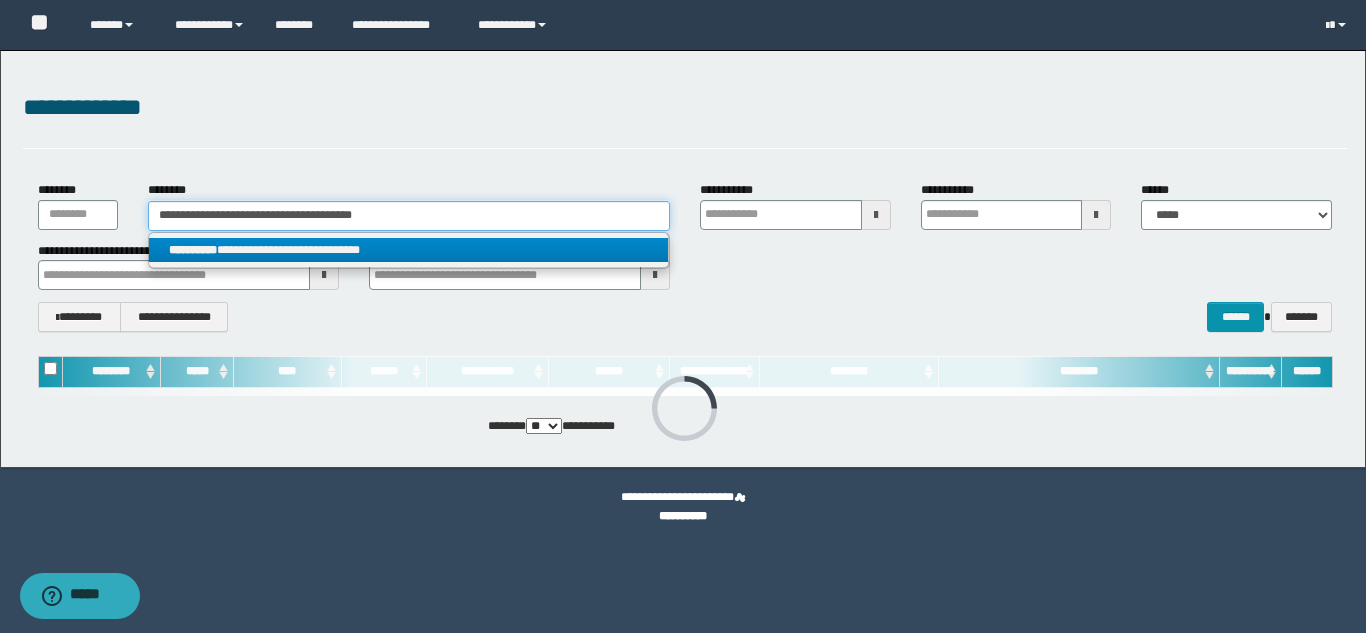 type 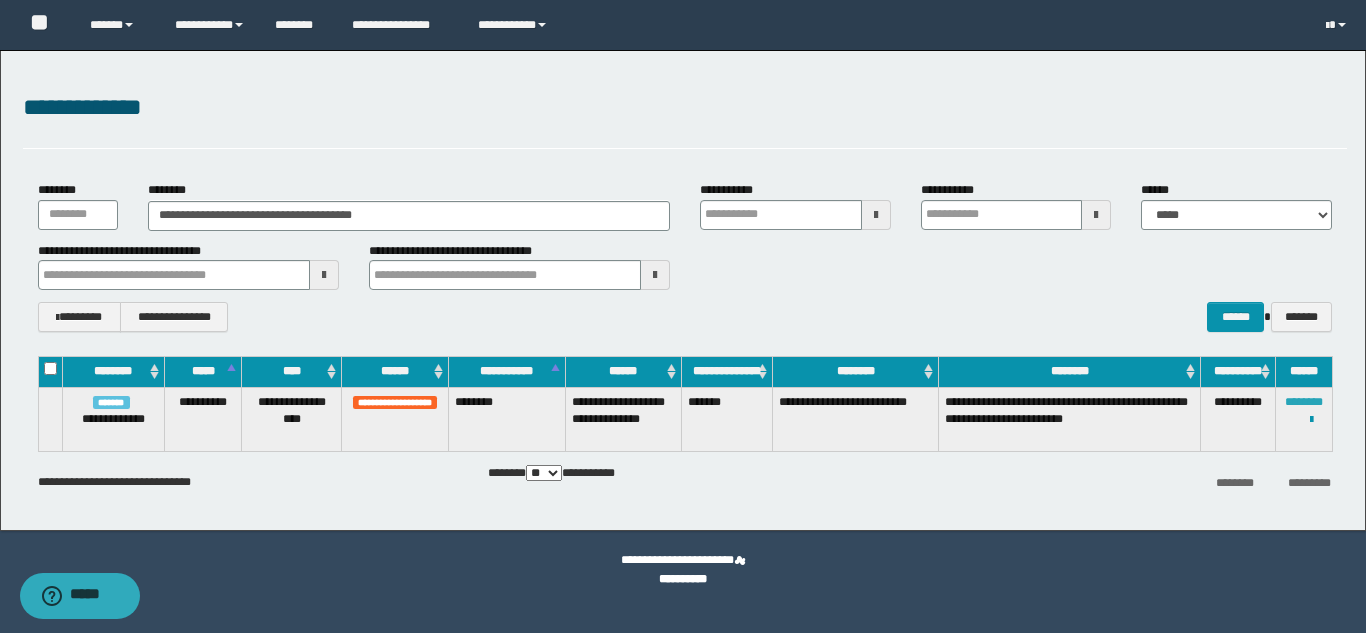 click on "********" at bounding box center (1304, 402) 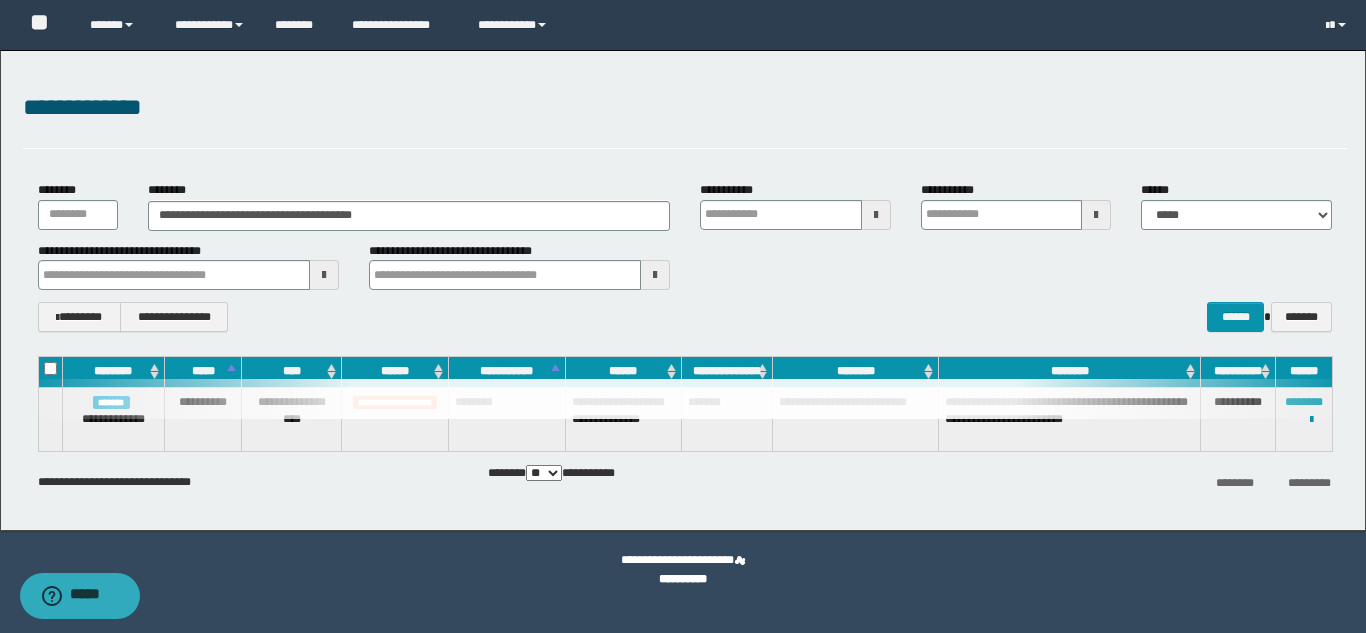 type 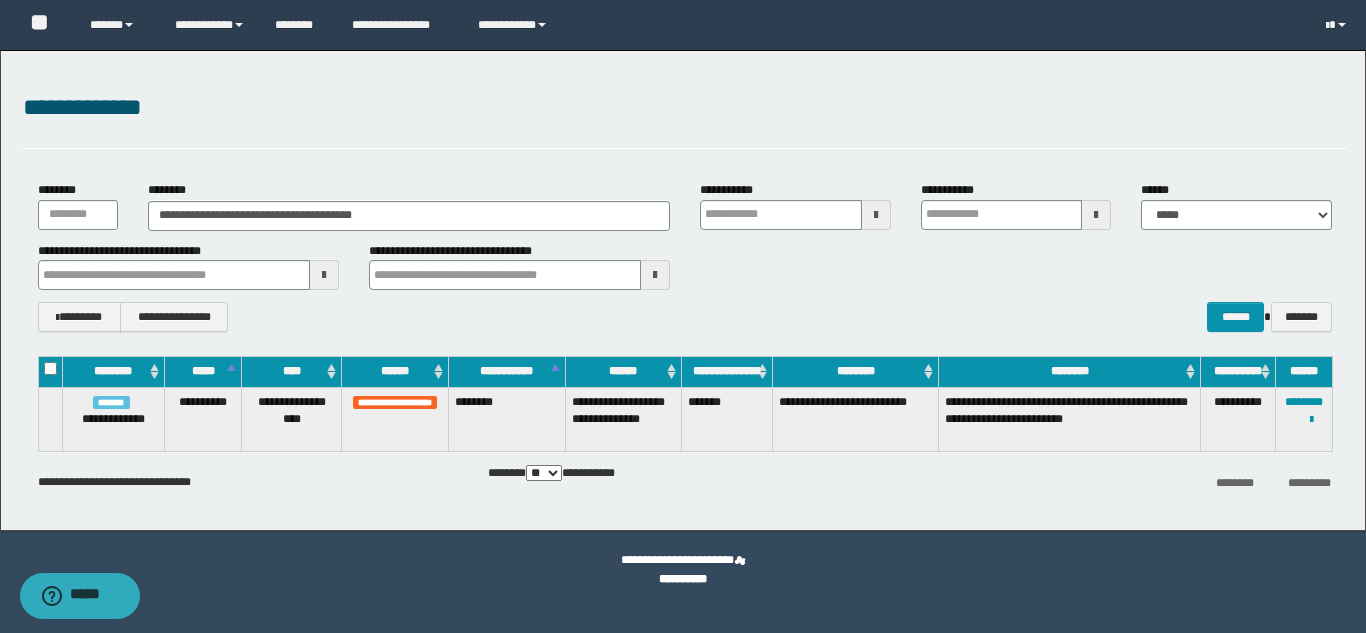 type 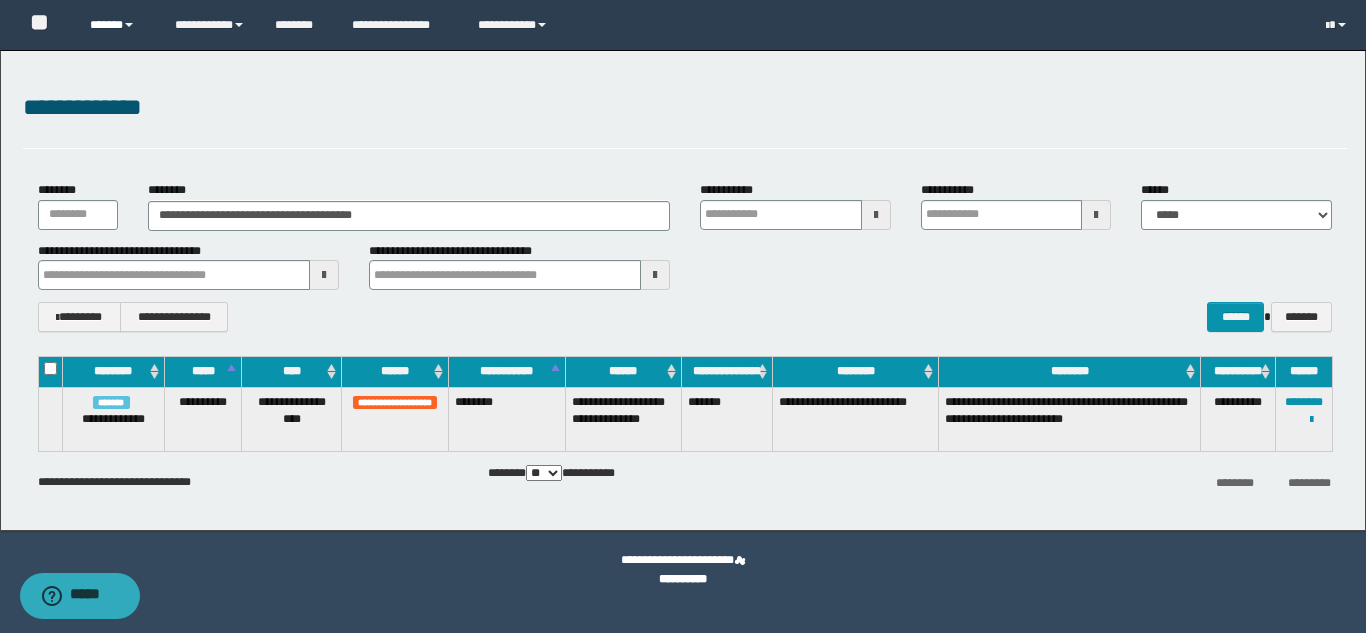 type 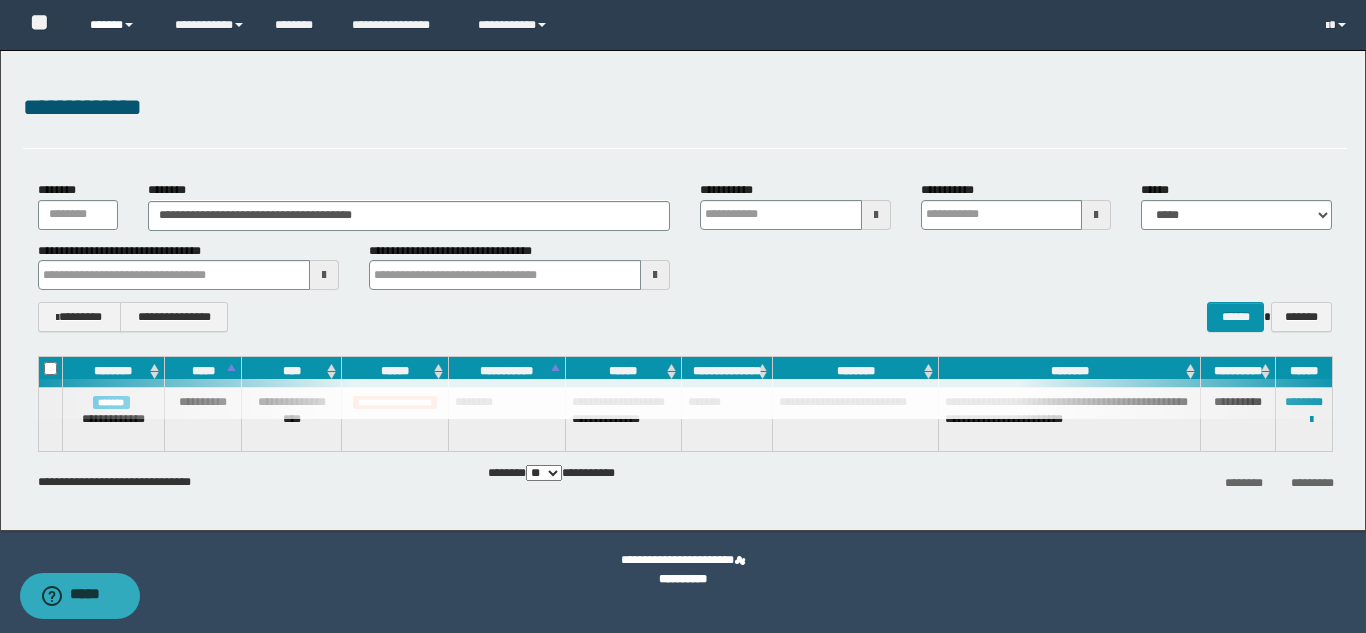 type 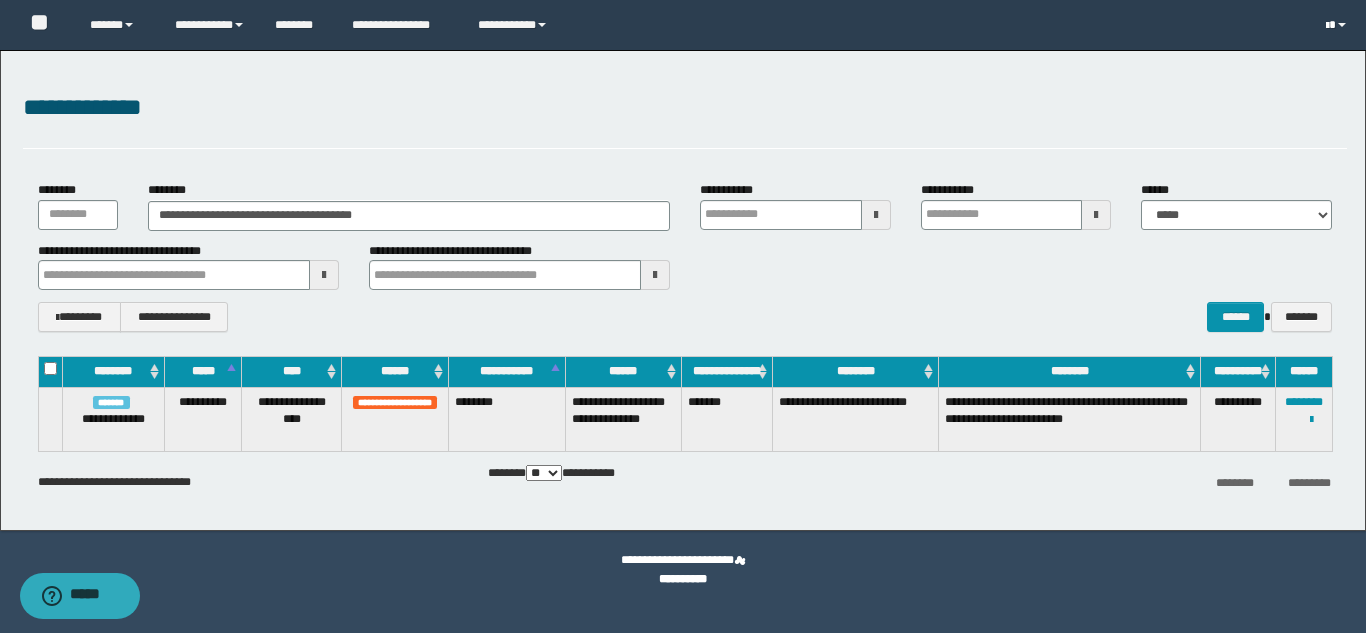 click at bounding box center (1338, 25) 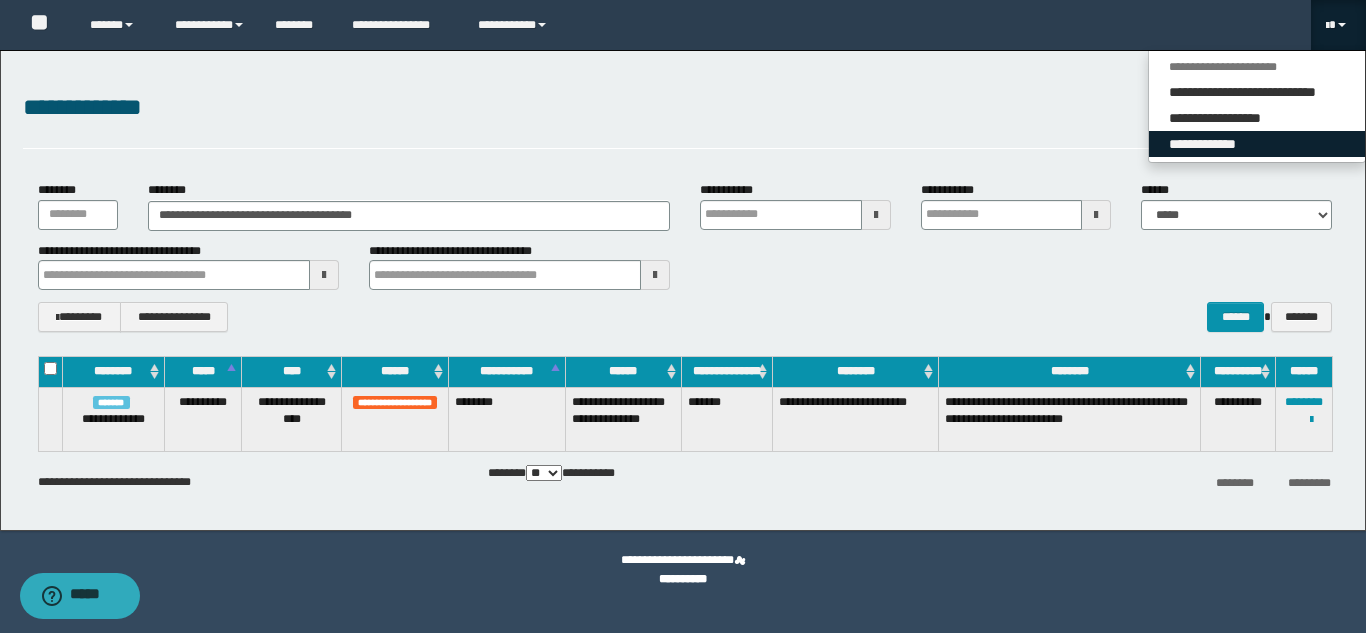 click on "**********" at bounding box center (1257, 144) 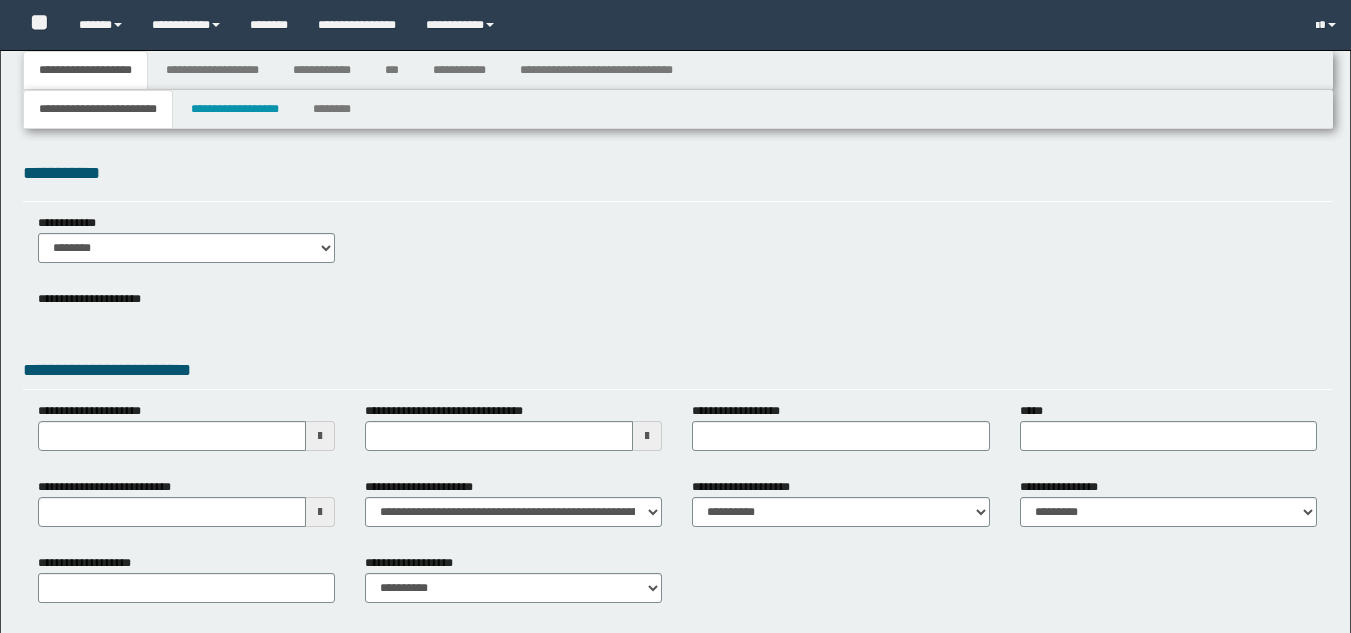 type 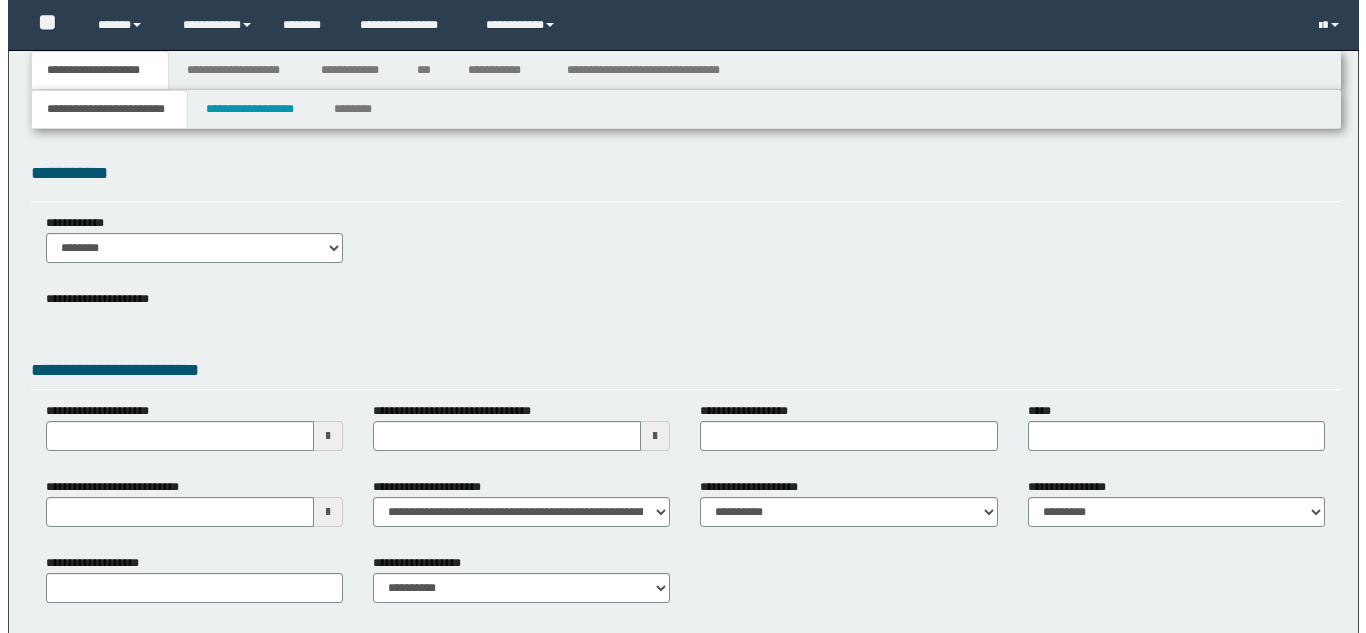 scroll, scrollTop: 0, scrollLeft: 0, axis: both 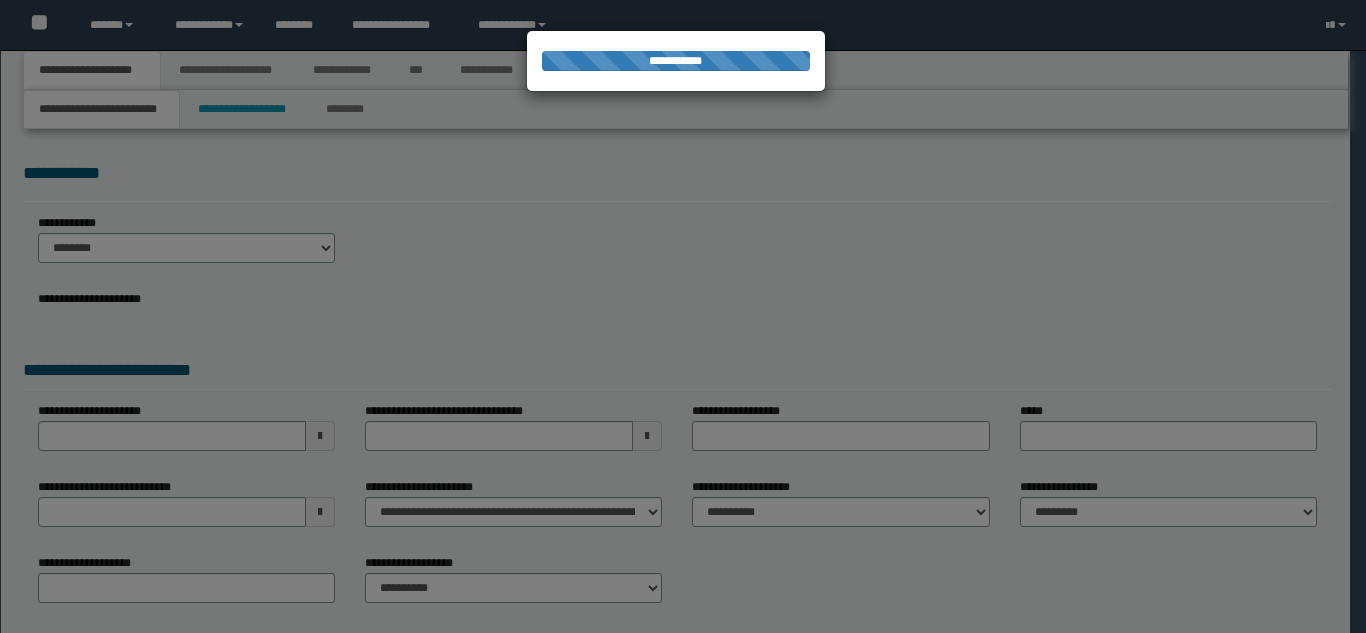 type on "**********" 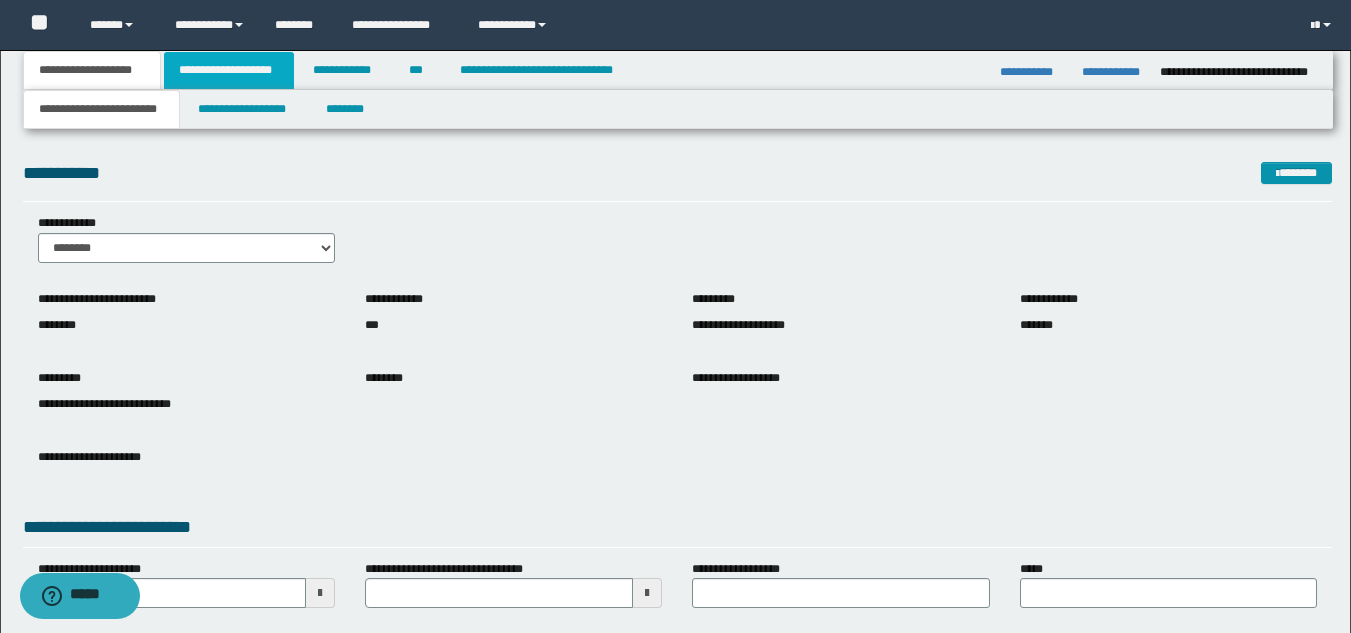 click on "**********" at bounding box center [229, 70] 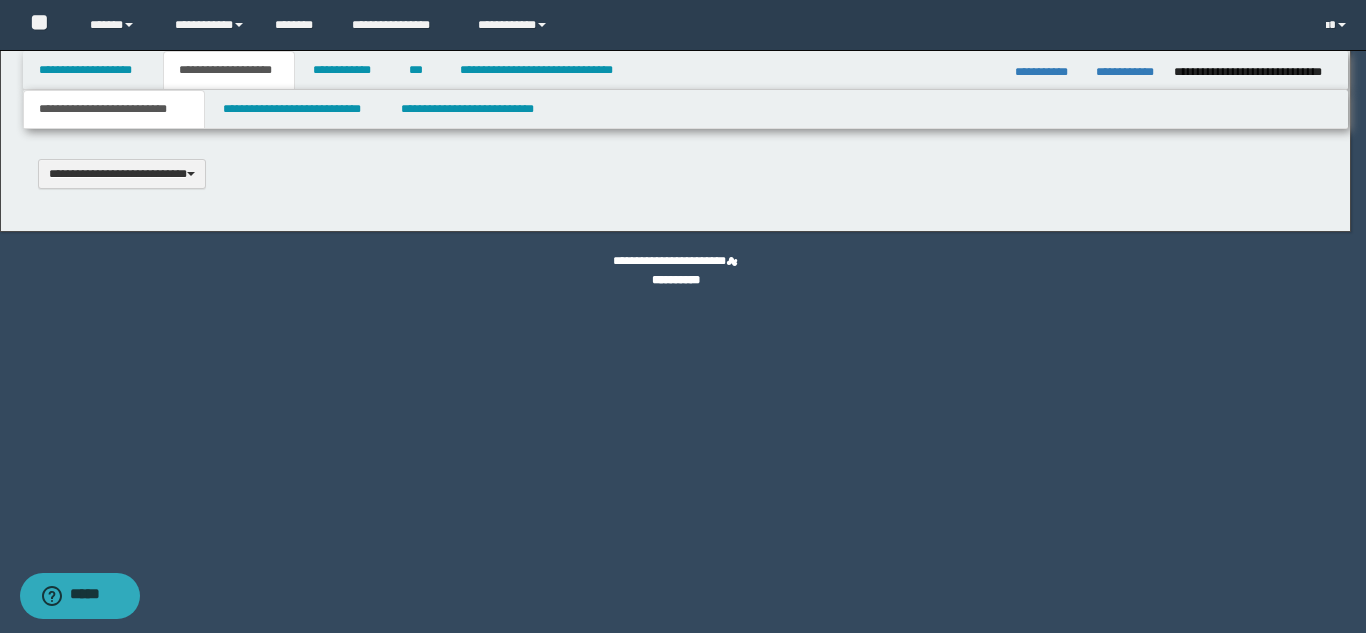 type 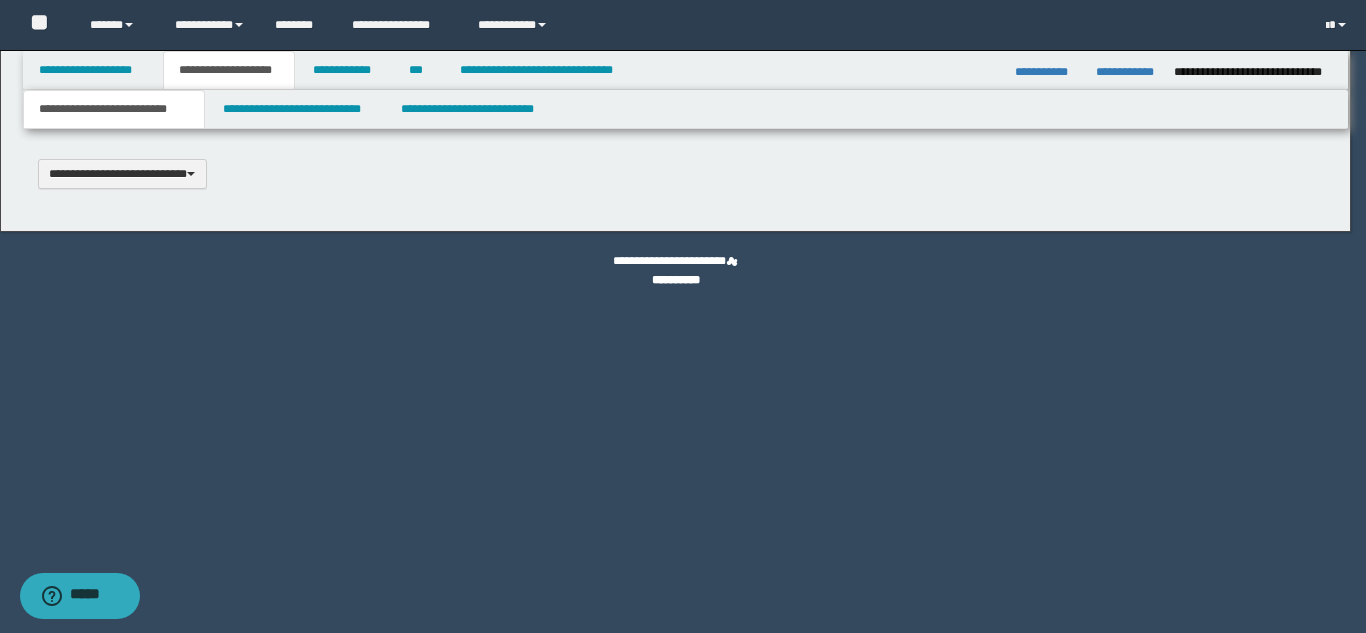 scroll, scrollTop: 0, scrollLeft: 0, axis: both 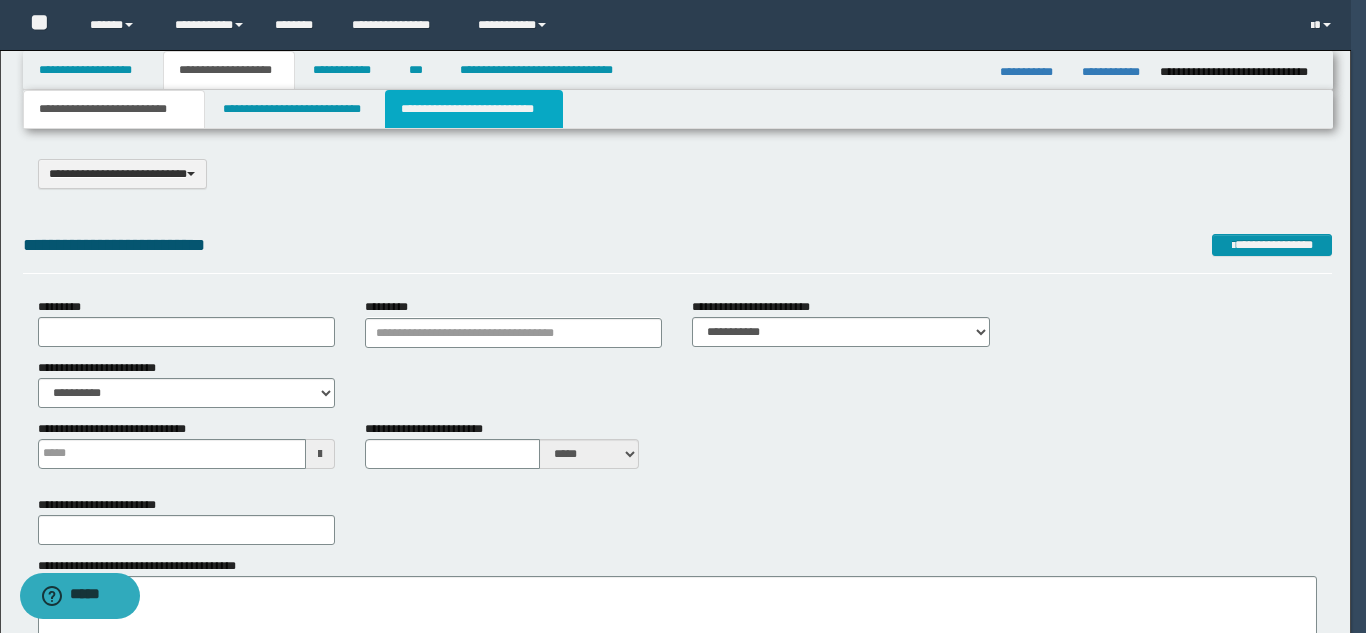 click on "**********" at bounding box center (474, 109) 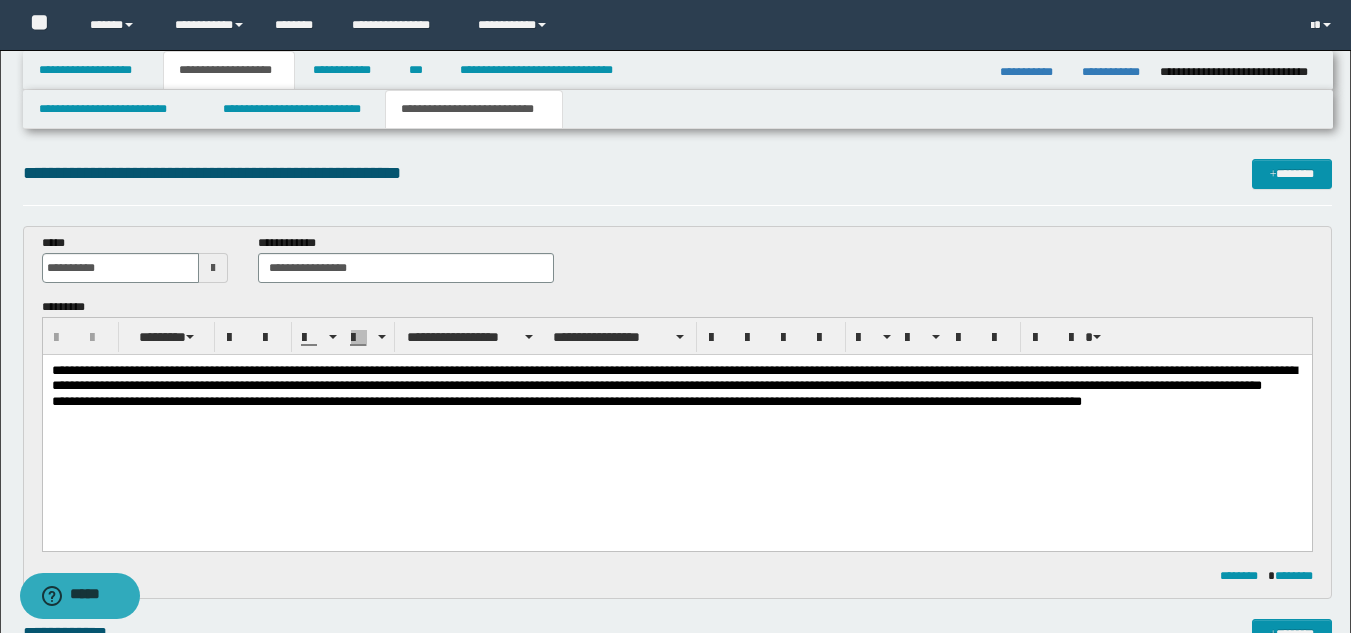 scroll, scrollTop: 0, scrollLeft: 0, axis: both 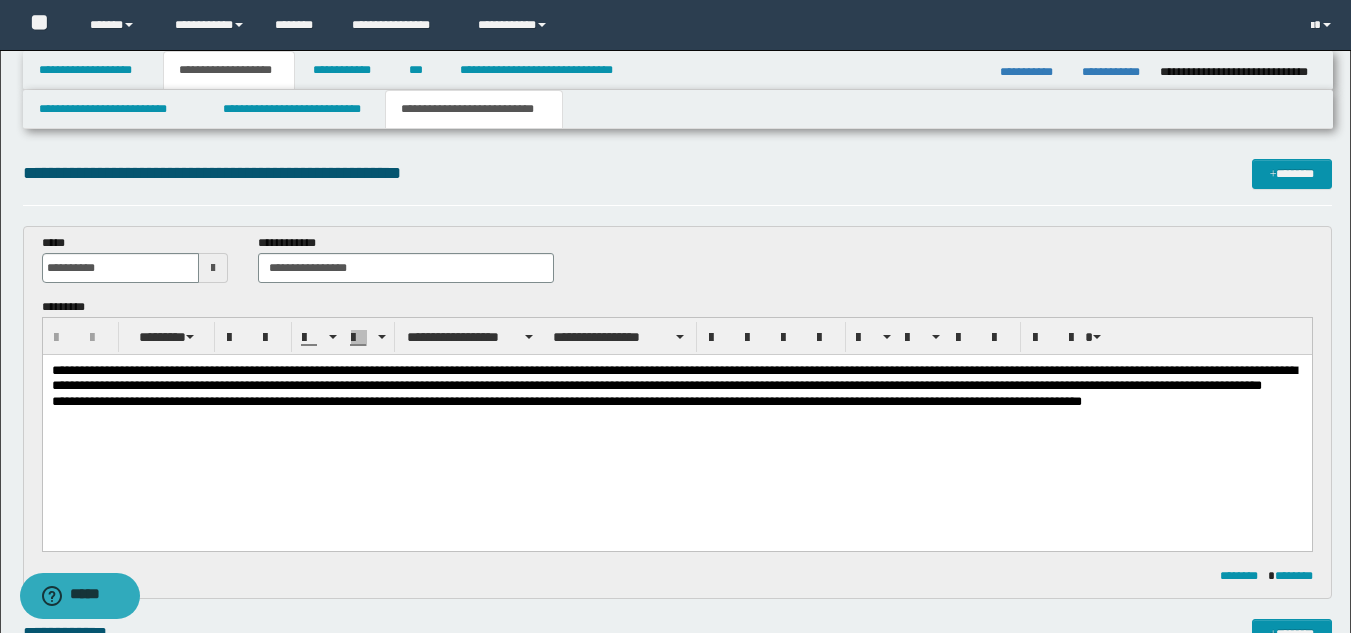 click on "**********" at bounding box center (676, 401) 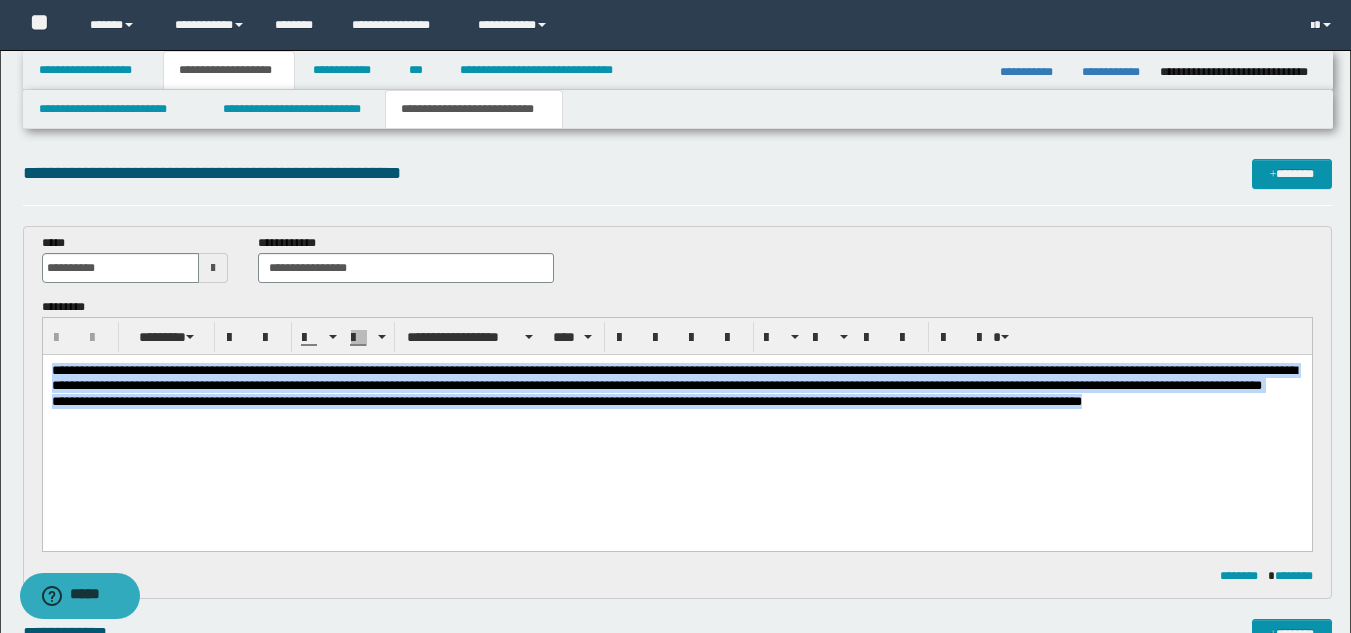 drag, startPoint x: 1126, startPoint y: 417, endPoint x: -1, endPoint y: 199, distance: 1147.8906 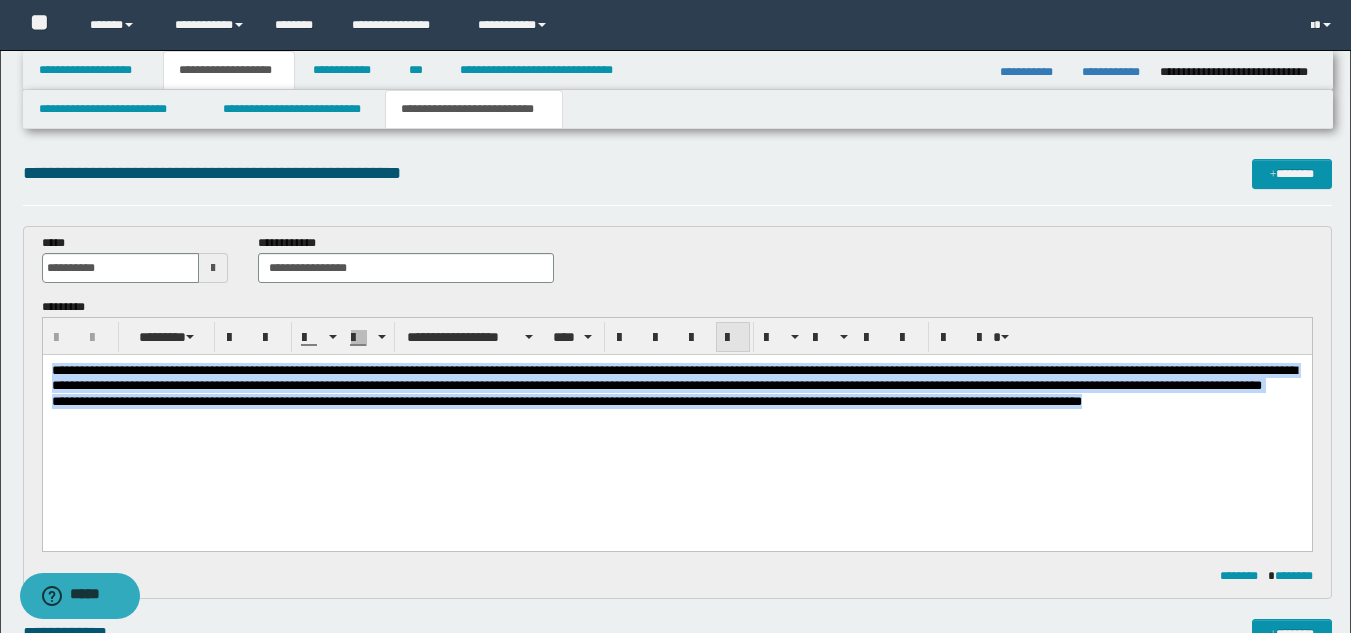 click at bounding box center [733, 337] 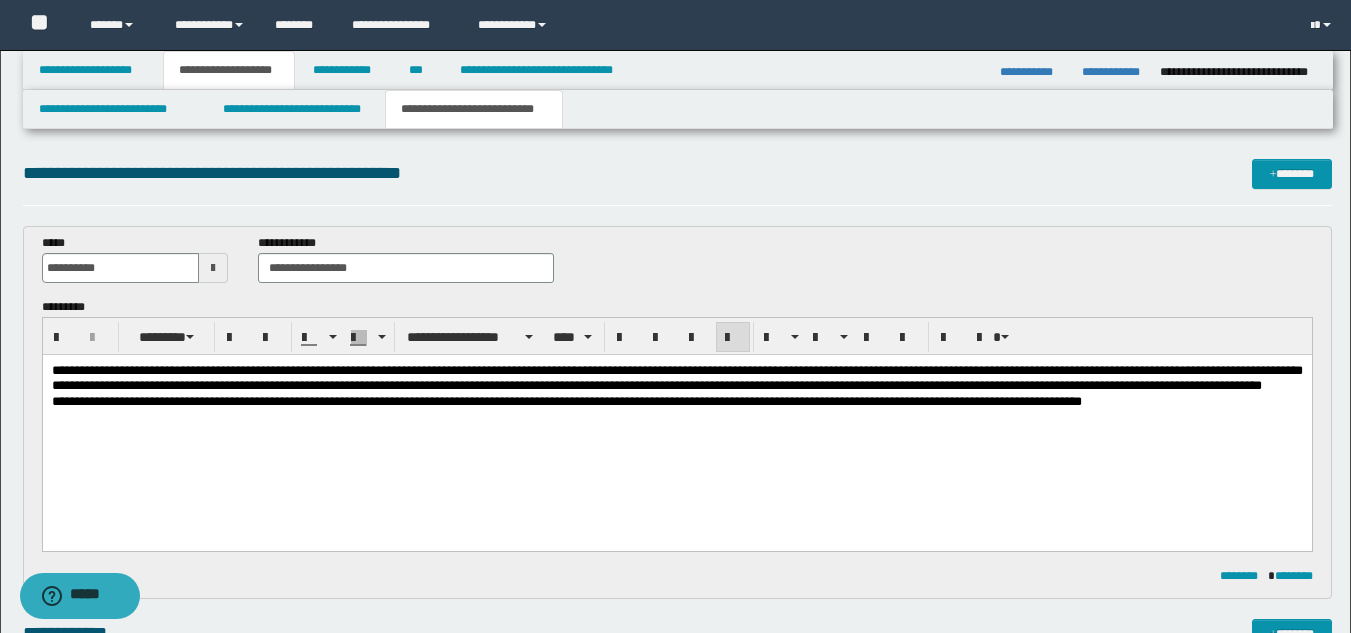 click on "**********" at bounding box center [676, 418] 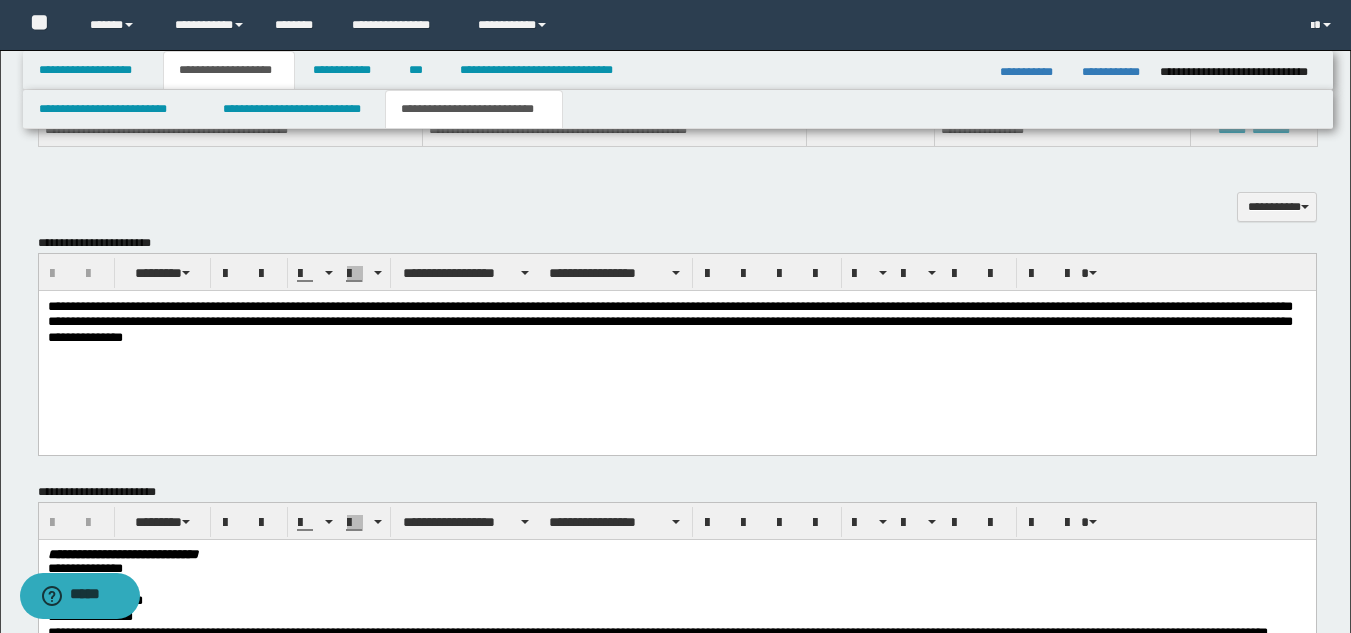 scroll, scrollTop: 600, scrollLeft: 0, axis: vertical 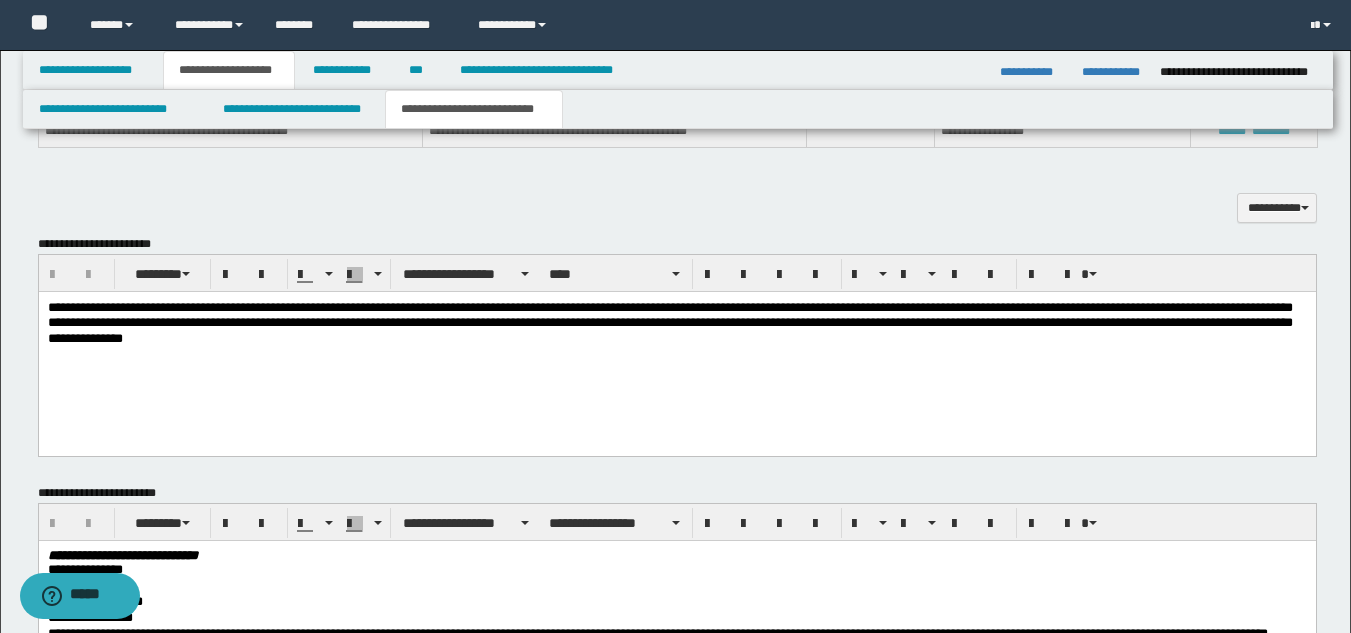 click on "**********" at bounding box center (676, 348) 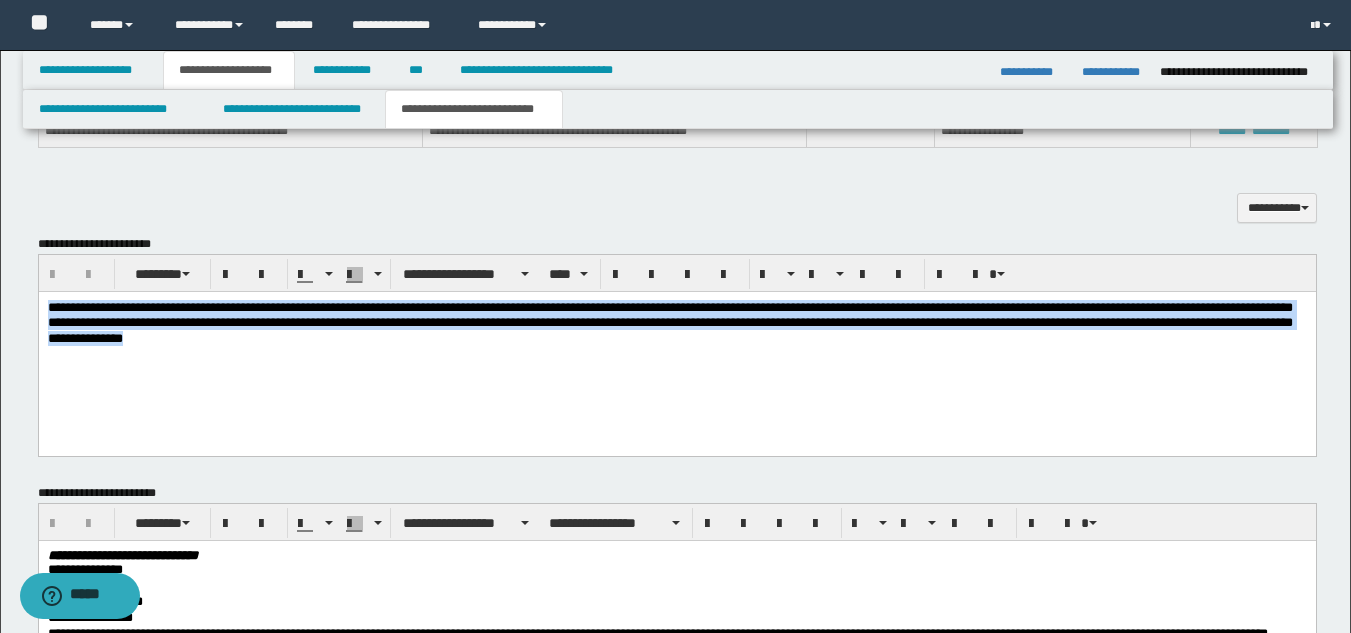 drag, startPoint x: 190, startPoint y: 327, endPoint x: -1, endPoint y: 197, distance: 231.04329 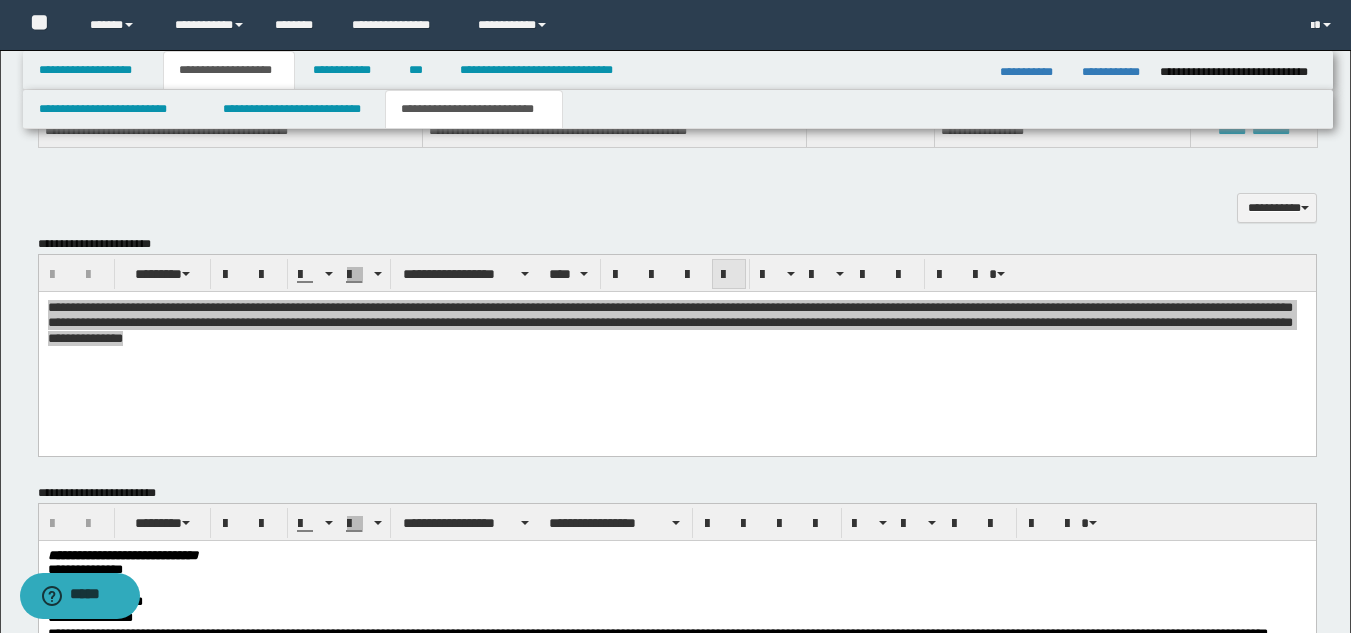 drag, startPoint x: 720, startPoint y: 257, endPoint x: 725, endPoint y: 275, distance: 18.681541 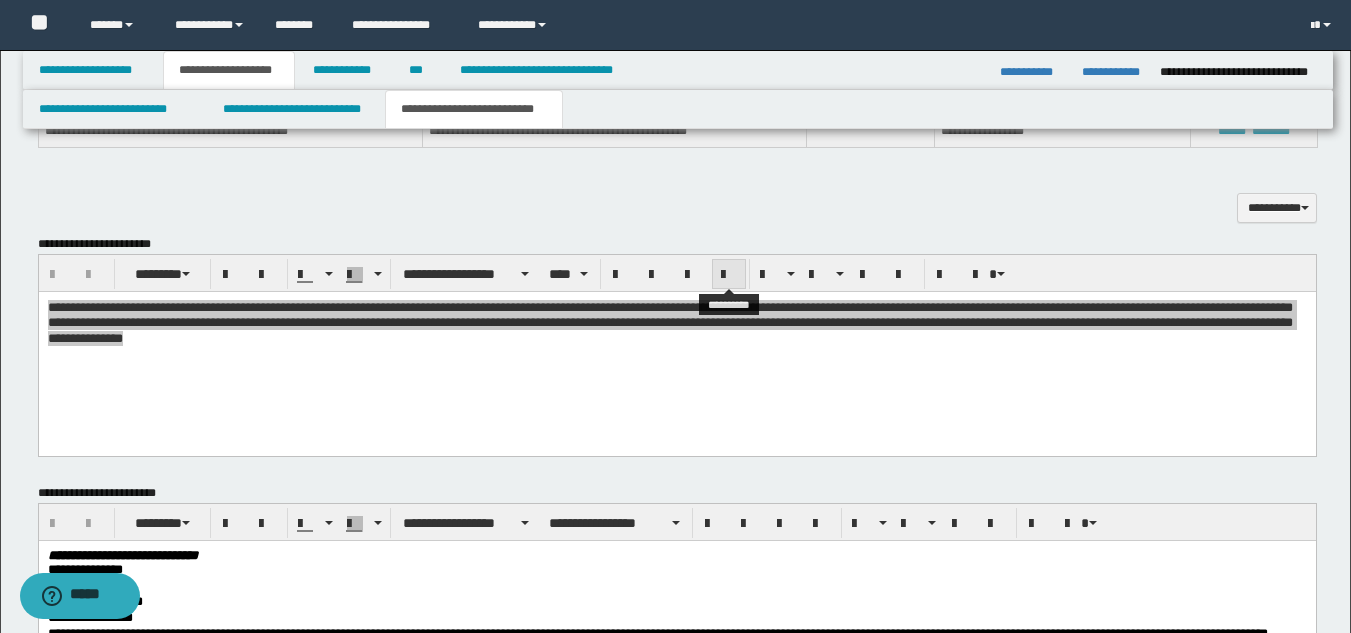 click at bounding box center (729, 275) 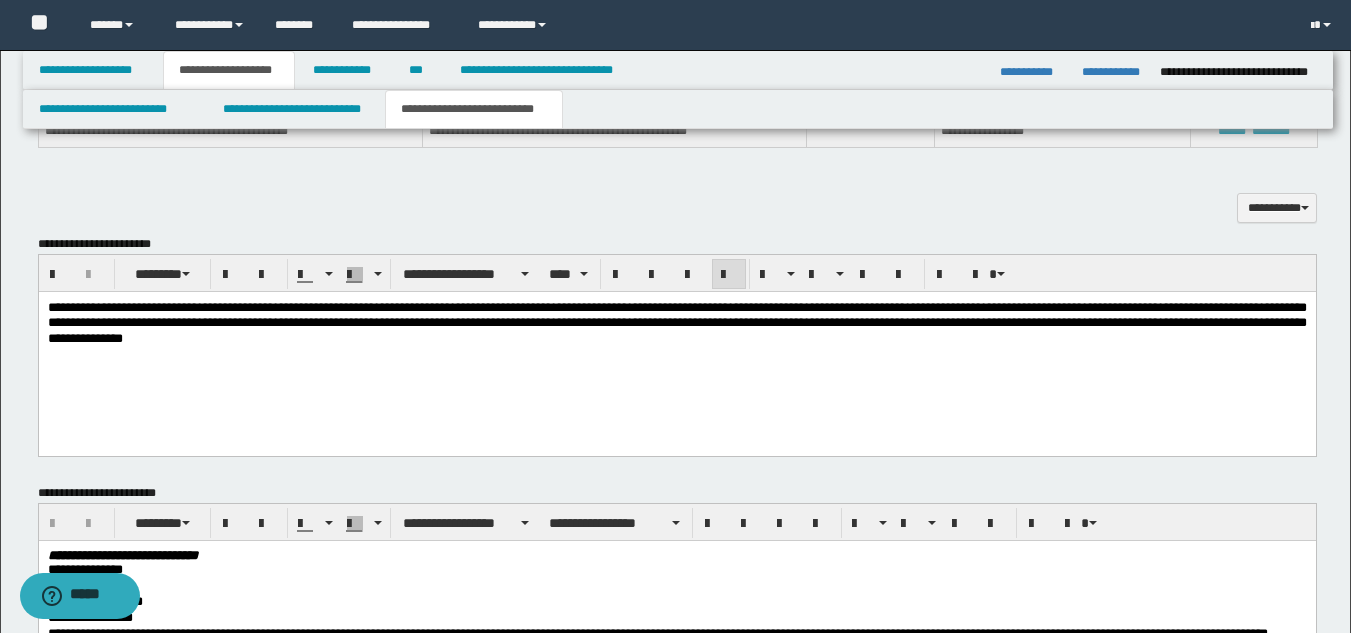 click on "**********" at bounding box center (676, 348) 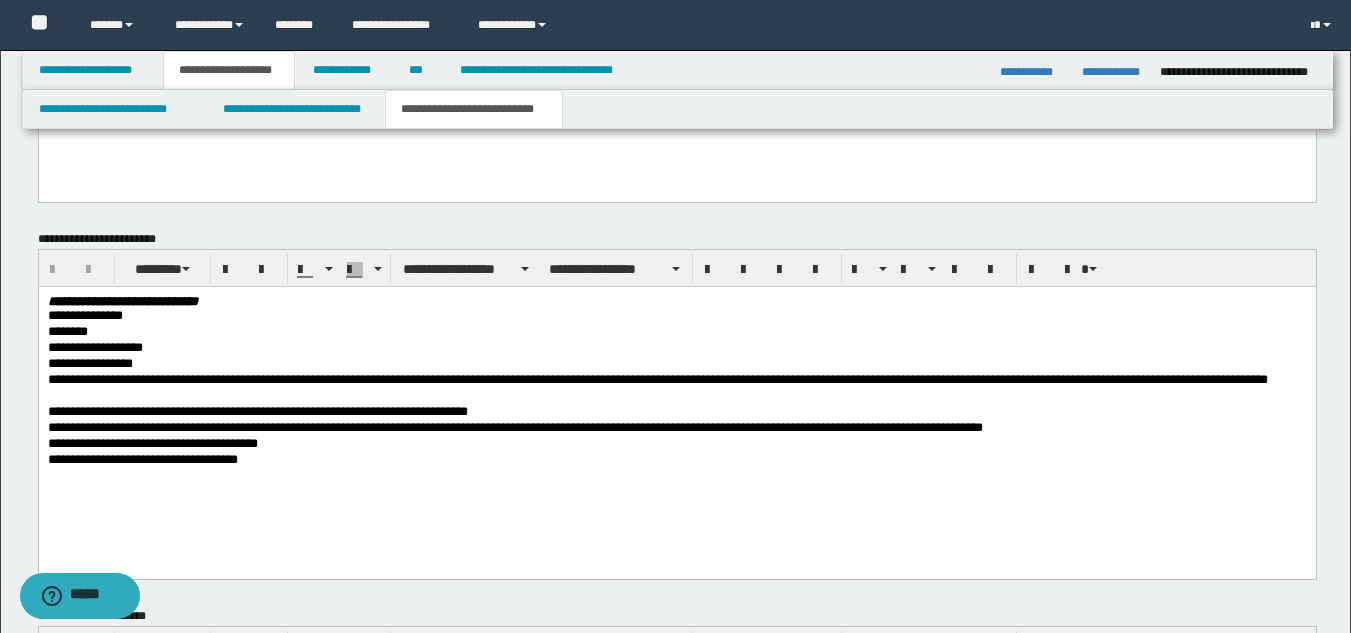 scroll, scrollTop: 841, scrollLeft: 0, axis: vertical 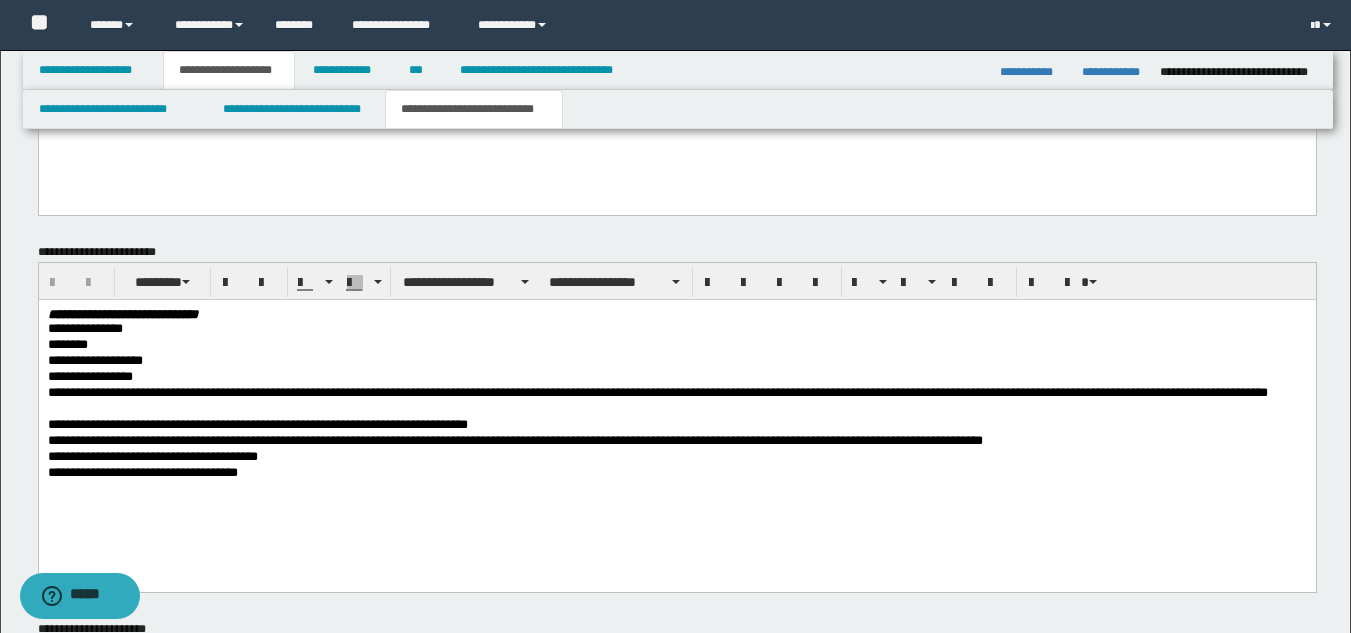 drag, startPoint x: 211, startPoint y: 419, endPoint x: 189, endPoint y: 422, distance: 22.203604 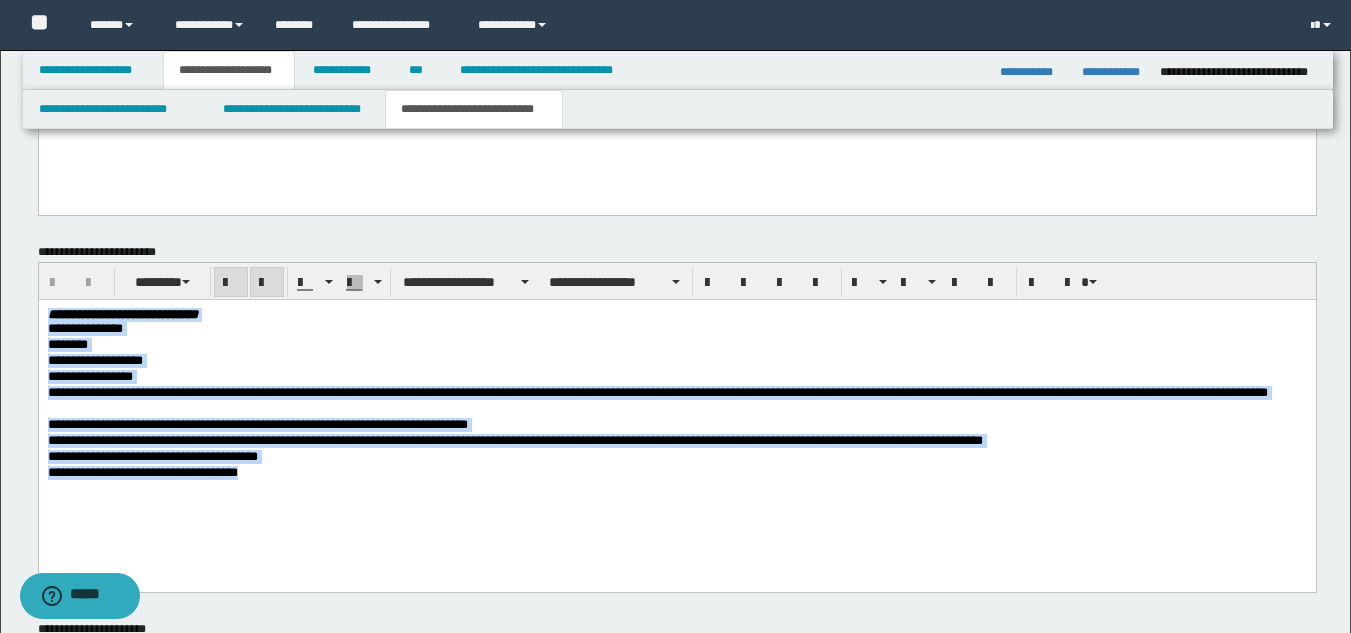 drag, startPoint x: 187, startPoint y: 451, endPoint x: 1, endPoint y: 201, distance: 311.60233 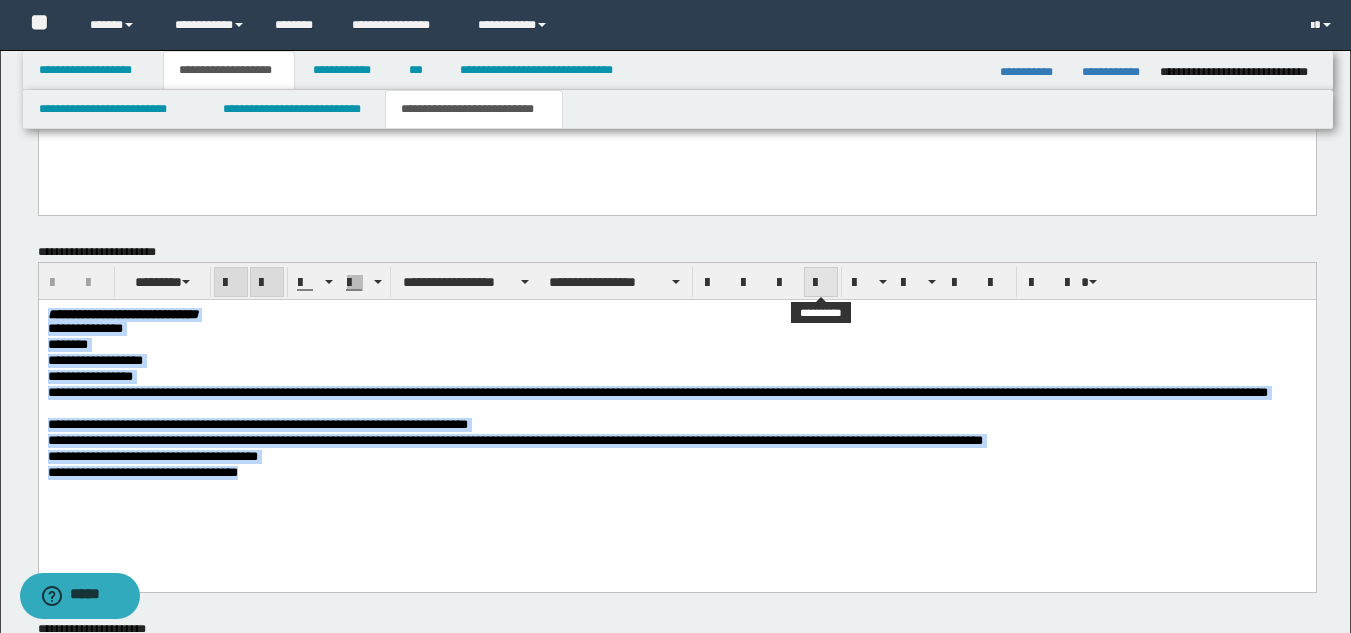 drag, startPoint x: 811, startPoint y: 282, endPoint x: 814, endPoint y: 296, distance: 14.3178215 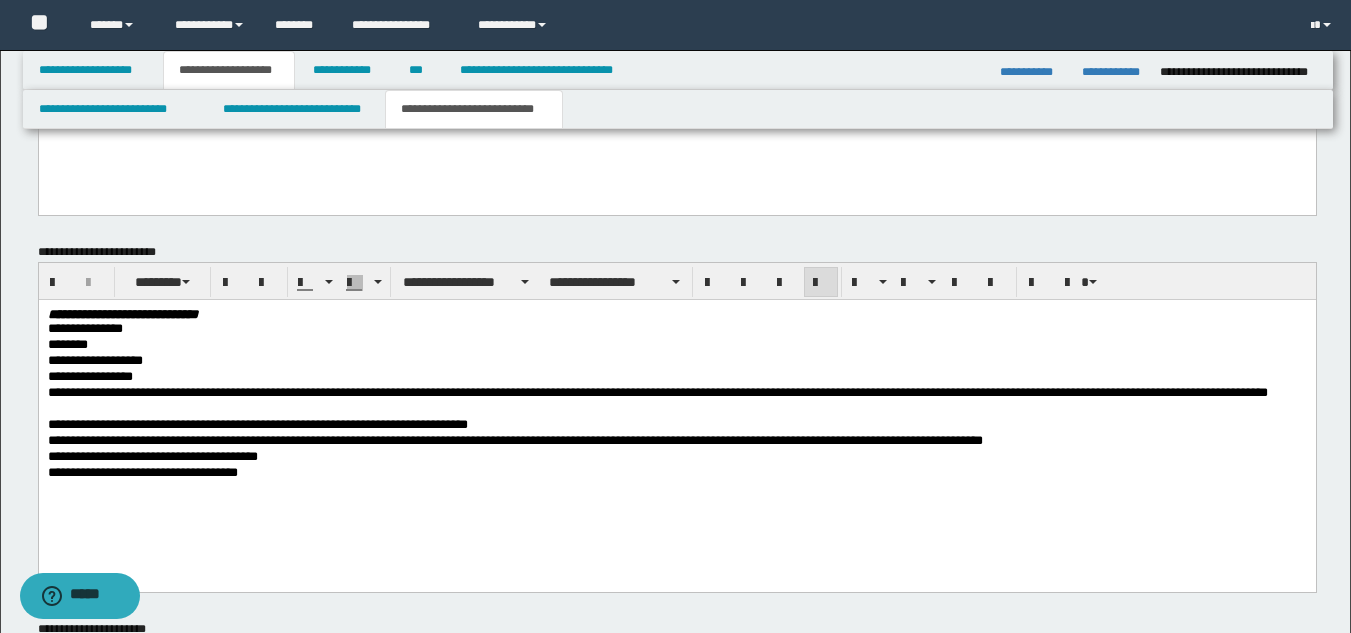 click on "**********" at bounding box center [676, 419] 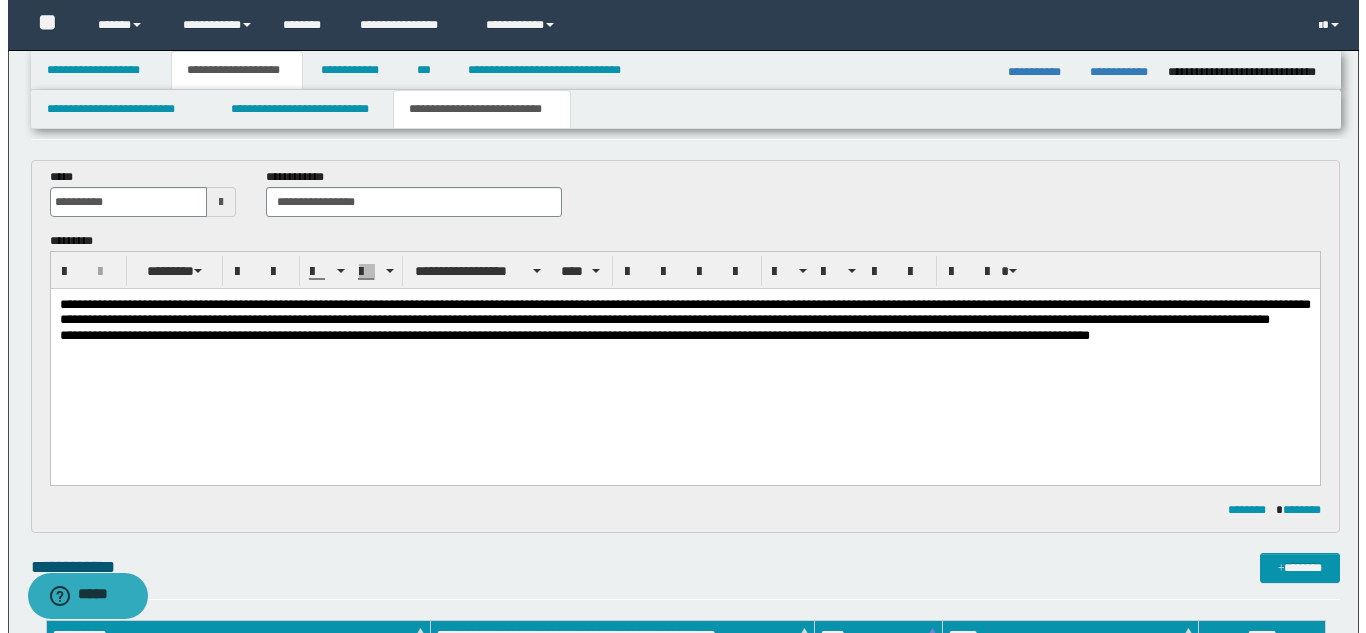 scroll, scrollTop: 0, scrollLeft: 0, axis: both 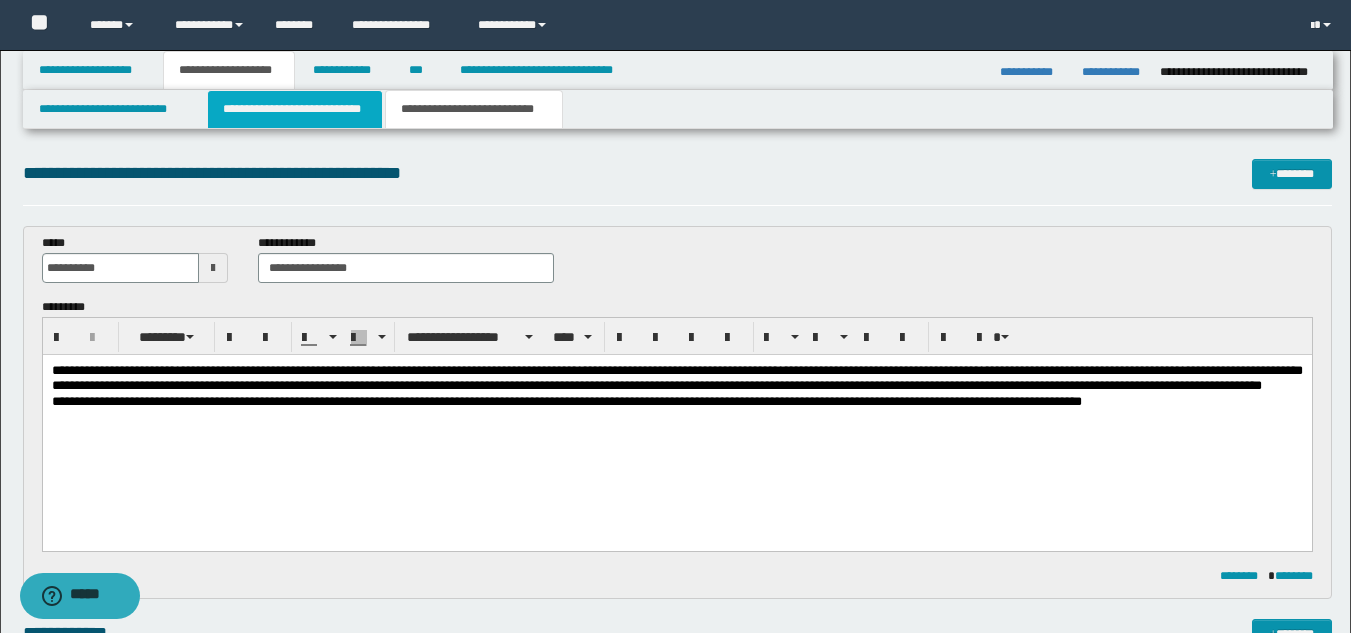 drag, startPoint x: 327, startPoint y: 116, endPoint x: 340, endPoint y: 115, distance: 13.038404 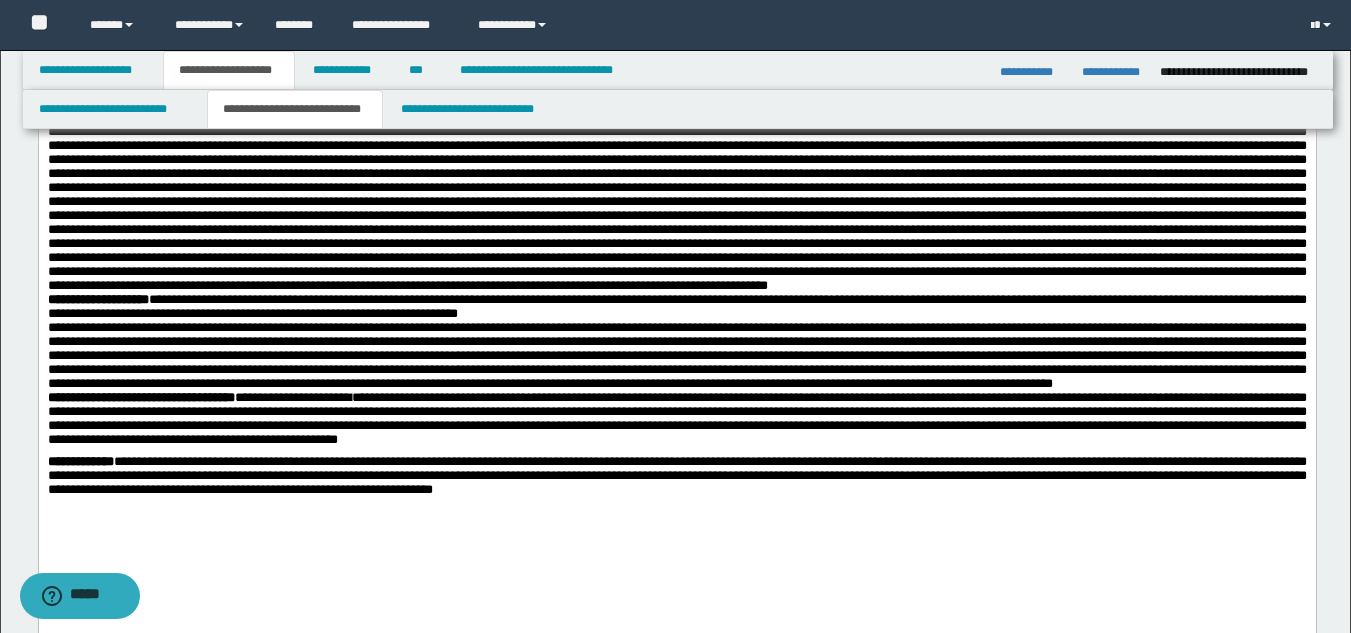 scroll, scrollTop: 600, scrollLeft: 0, axis: vertical 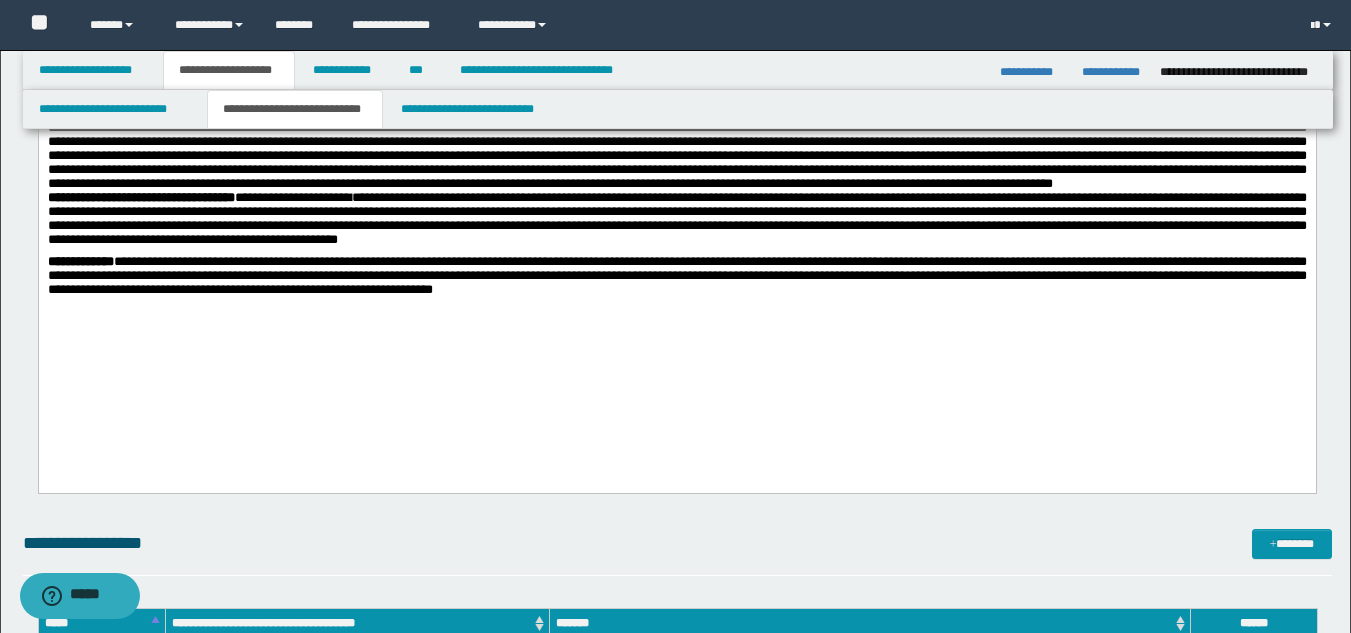 click on "**********" at bounding box center [676, 223] 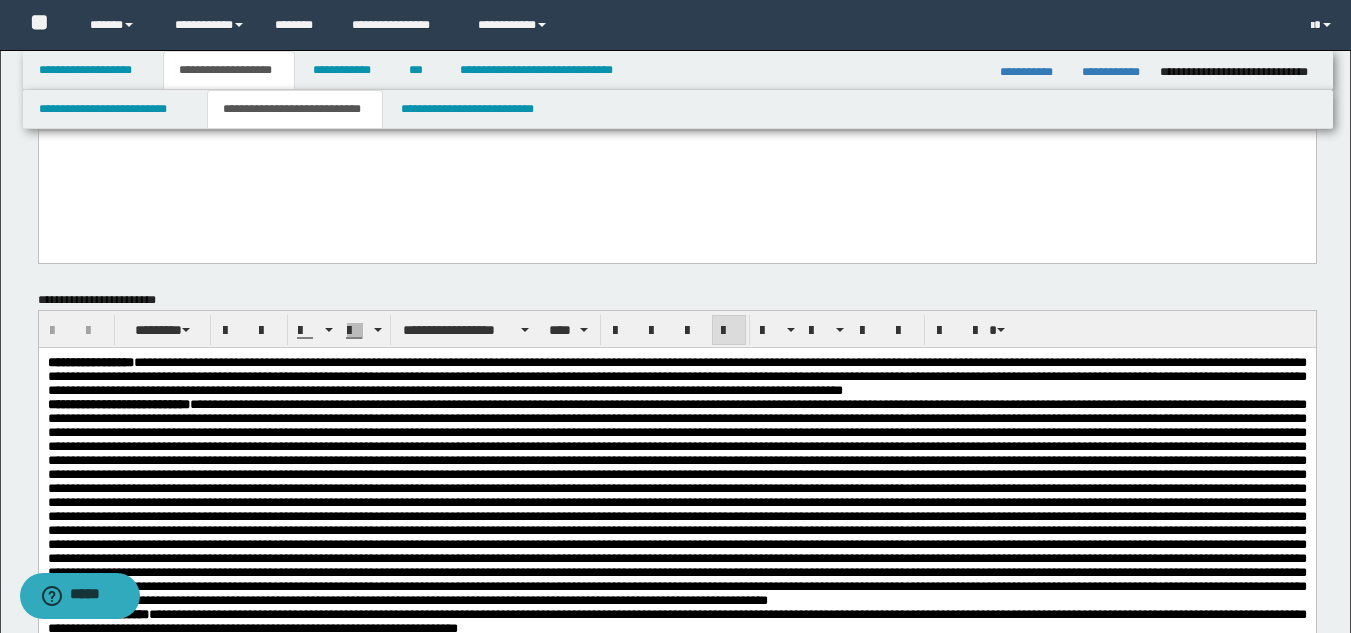 scroll, scrollTop: 0, scrollLeft: 0, axis: both 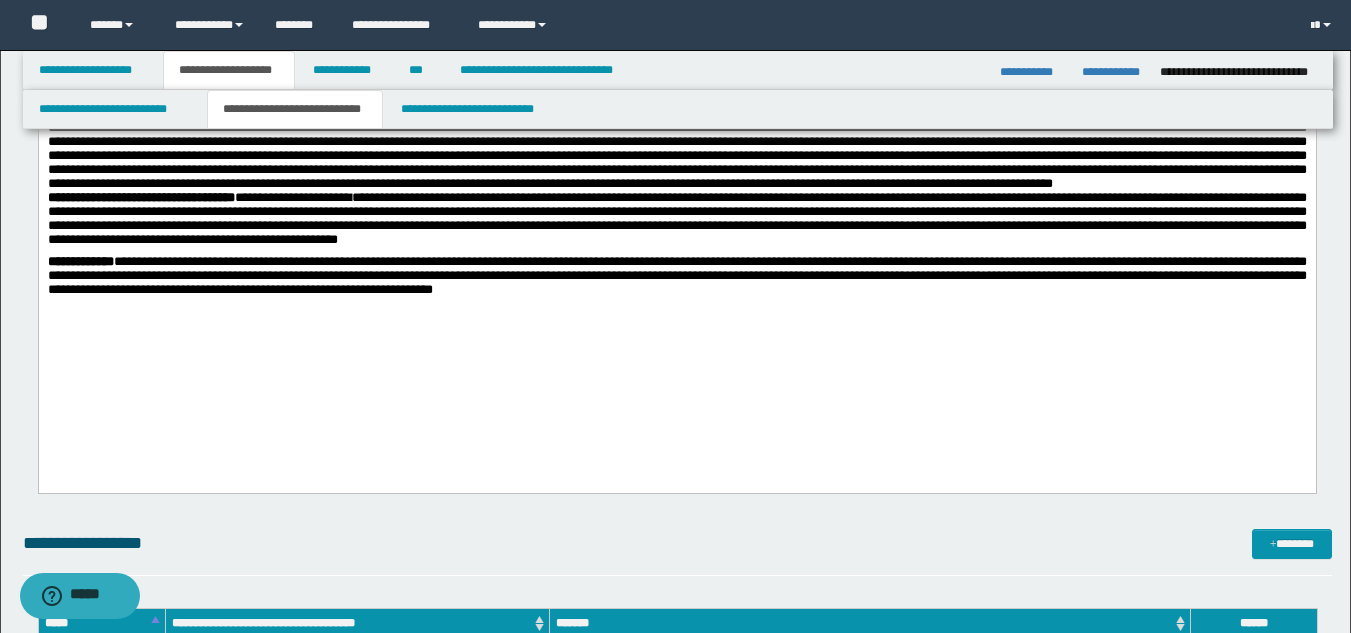 click on "**********" at bounding box center [676, 276] 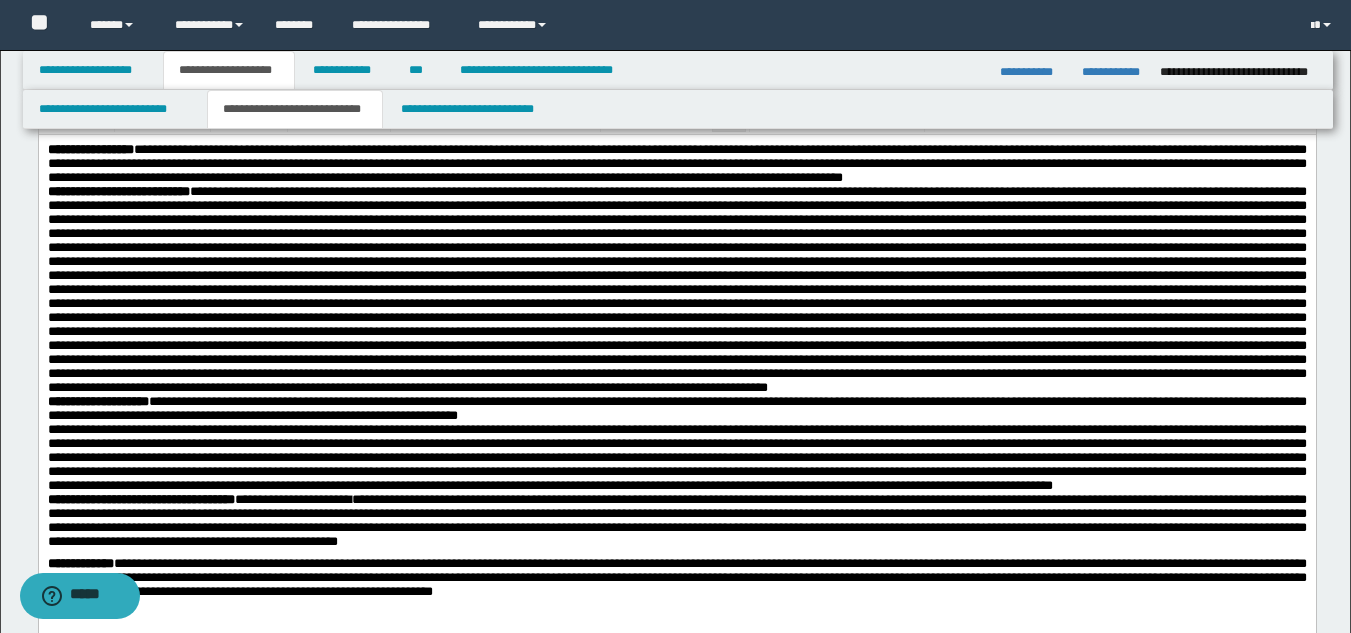 scroll, scrollTop: 100, scrollLeft: 0, axis: vertical 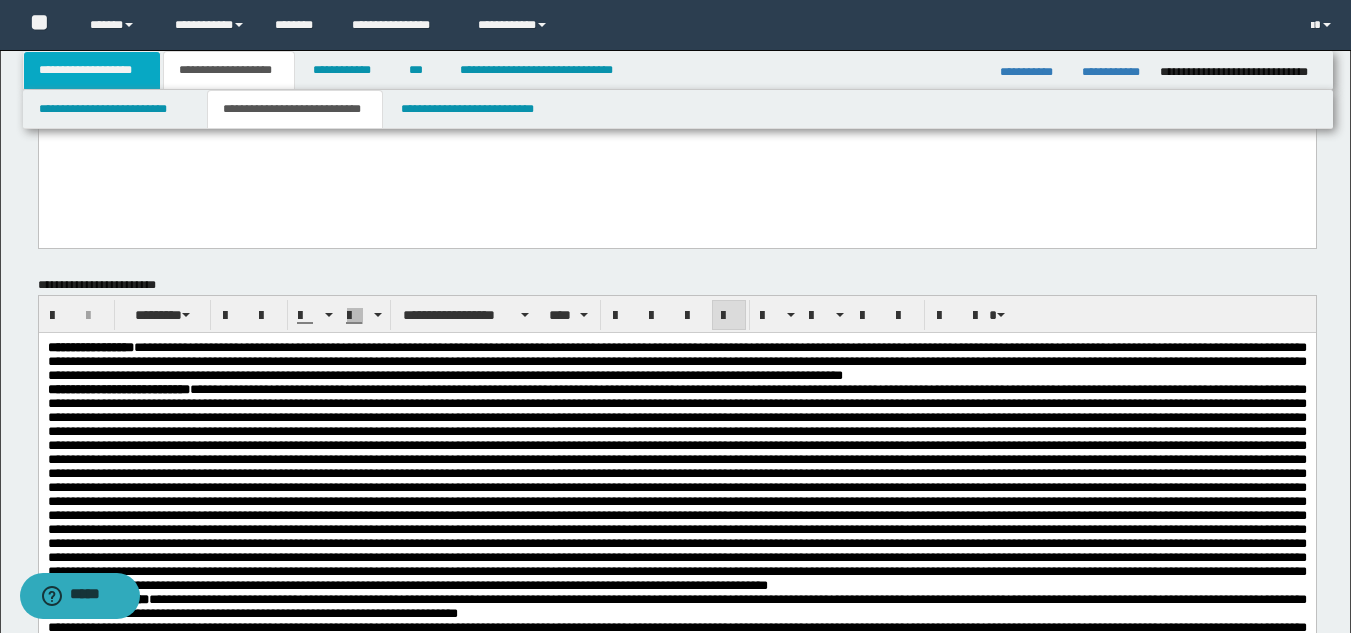 click on "**********" at bounding box center (92, 70) 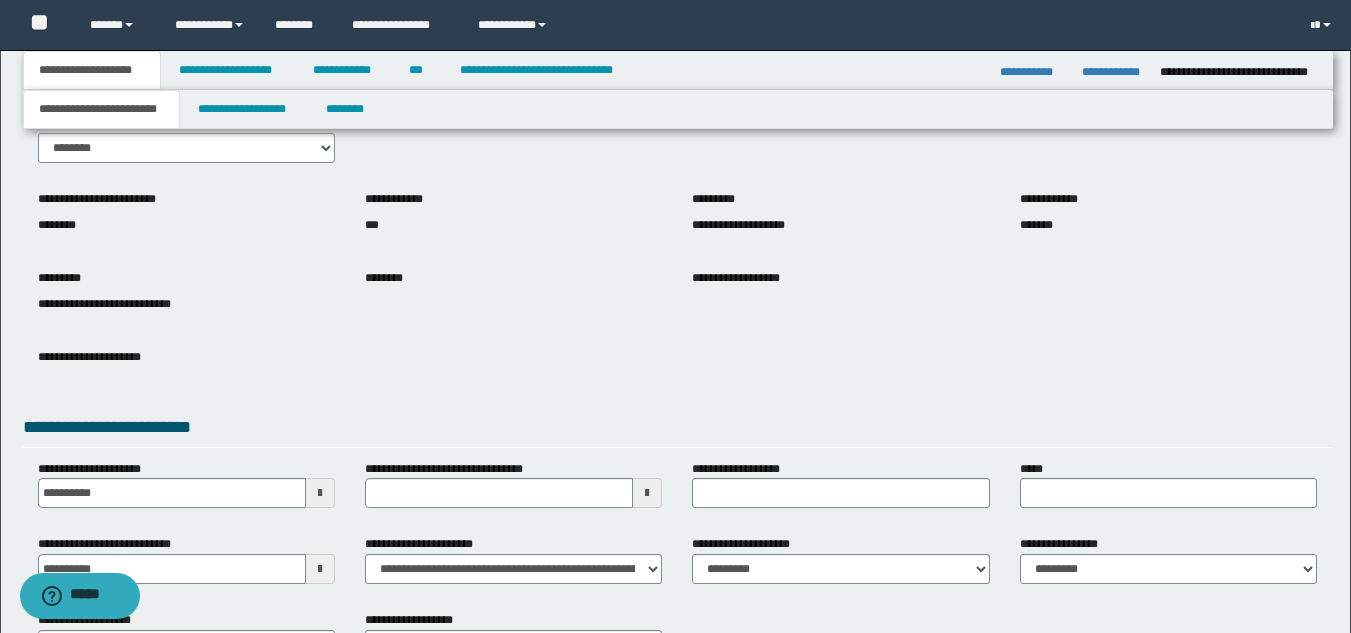 click on "**********" at bounding box center [101, 109] 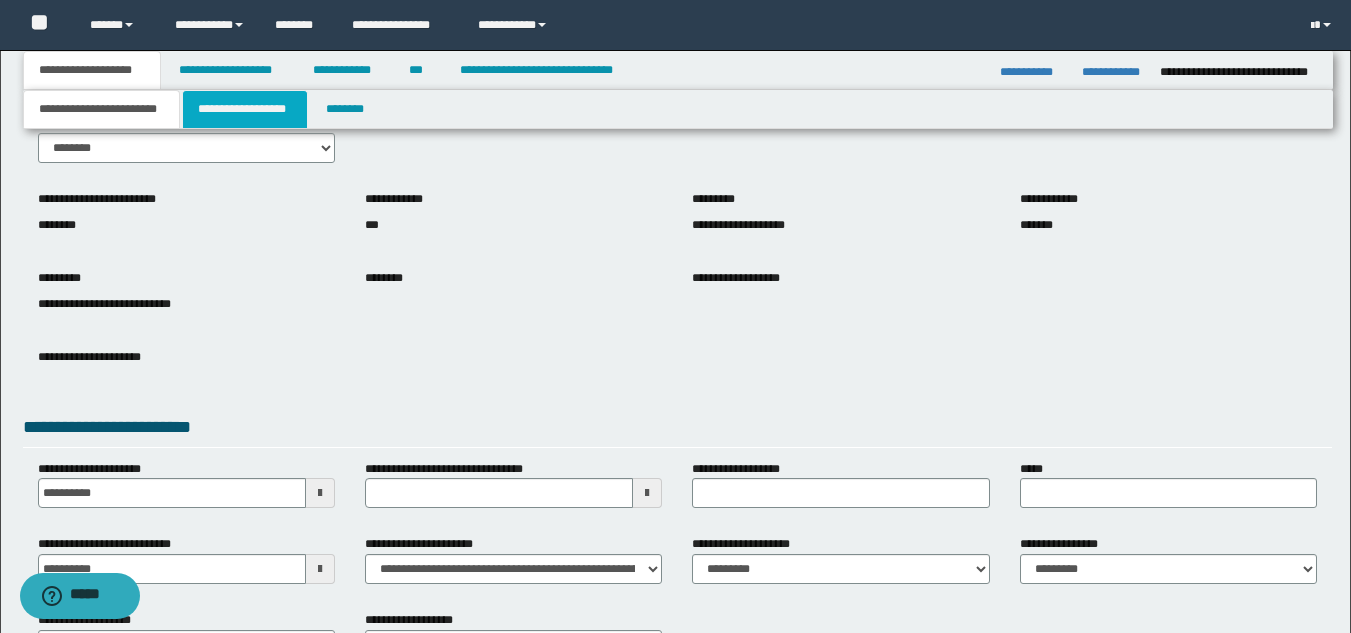 click on "**********" at bounding box center (245, 109) 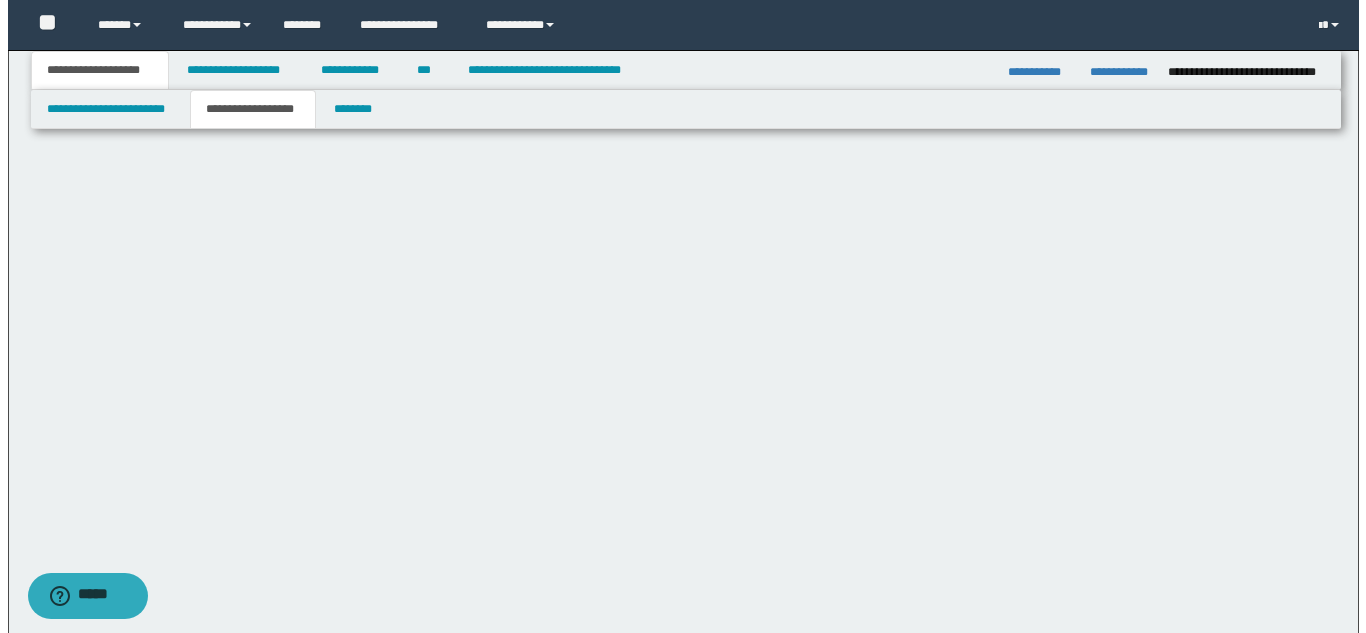 scroll, scrollTop: 0, scrollLeft: 0, axis: both 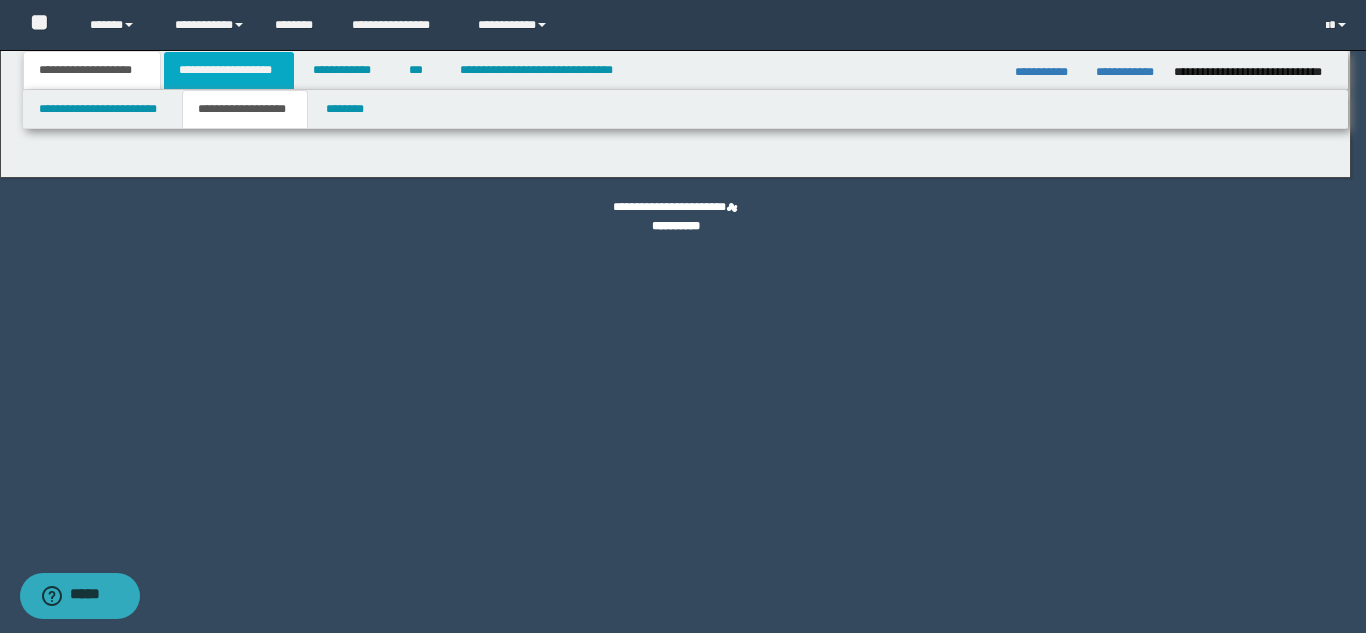 type on "*******" 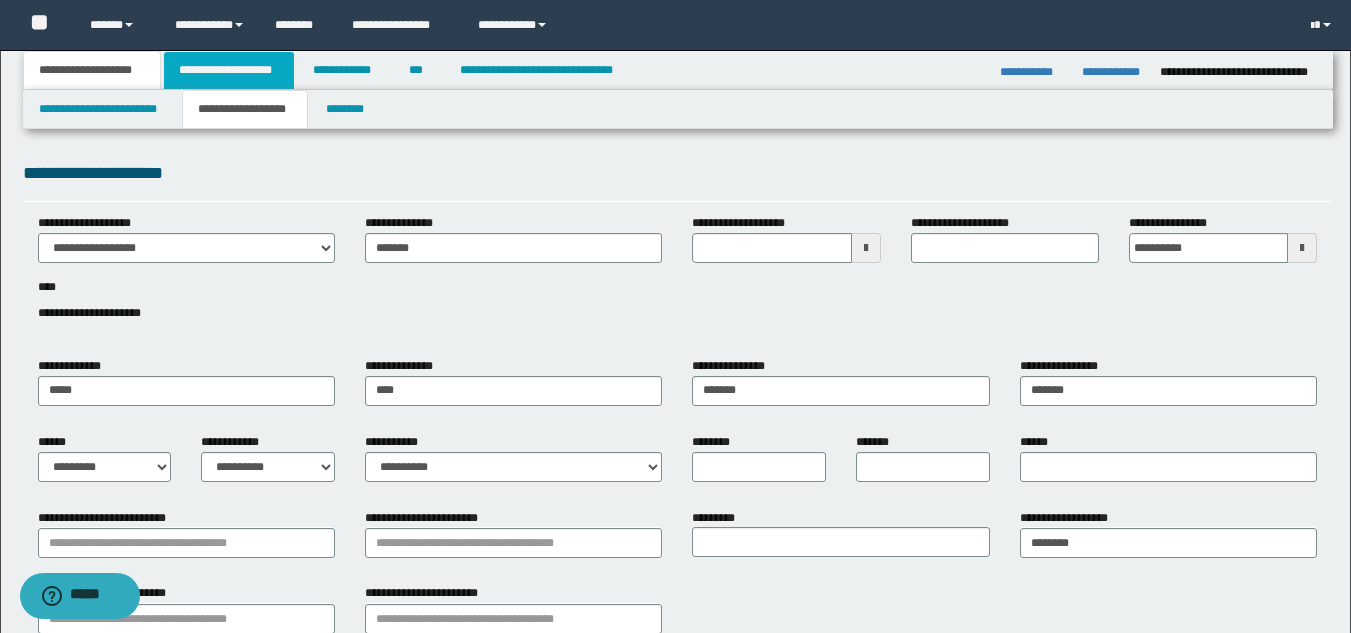 click on "**********" at bounding box center [229, 70] 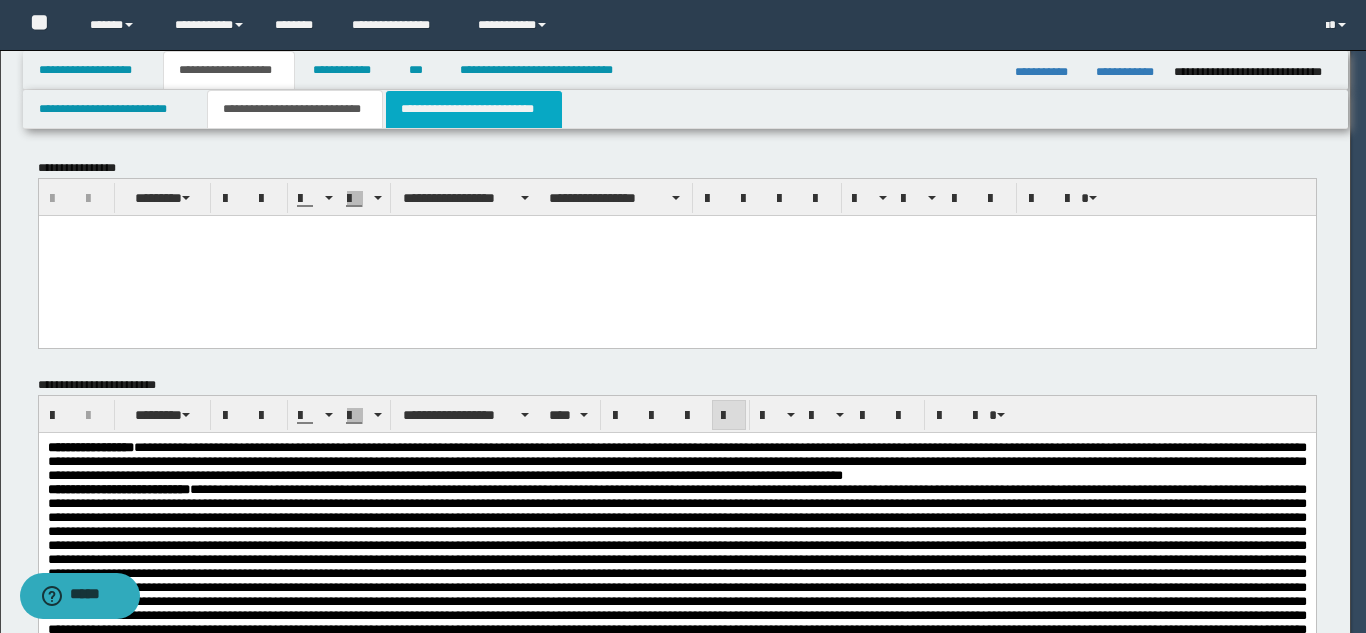 drag, startPoint x: 289, startPoint y: 112, endPoint x: 390, endPoint y: 126, distance: 101.96568 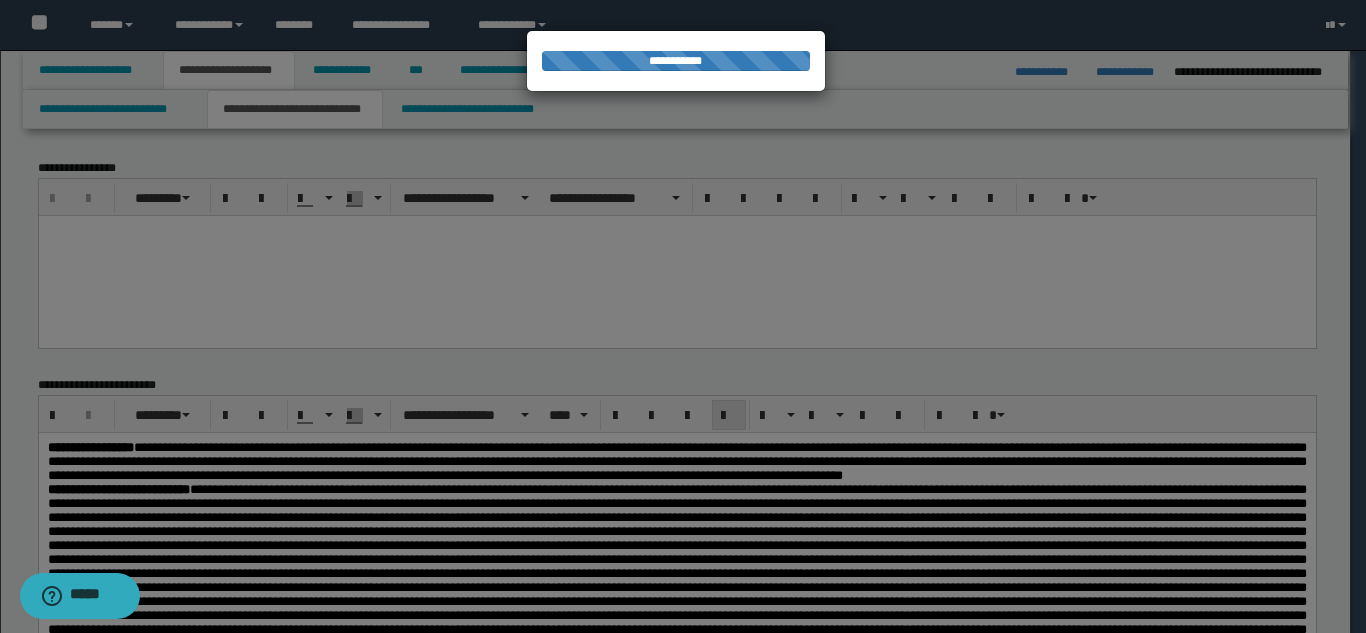 click on "**********" at bounding box center (675, 316) 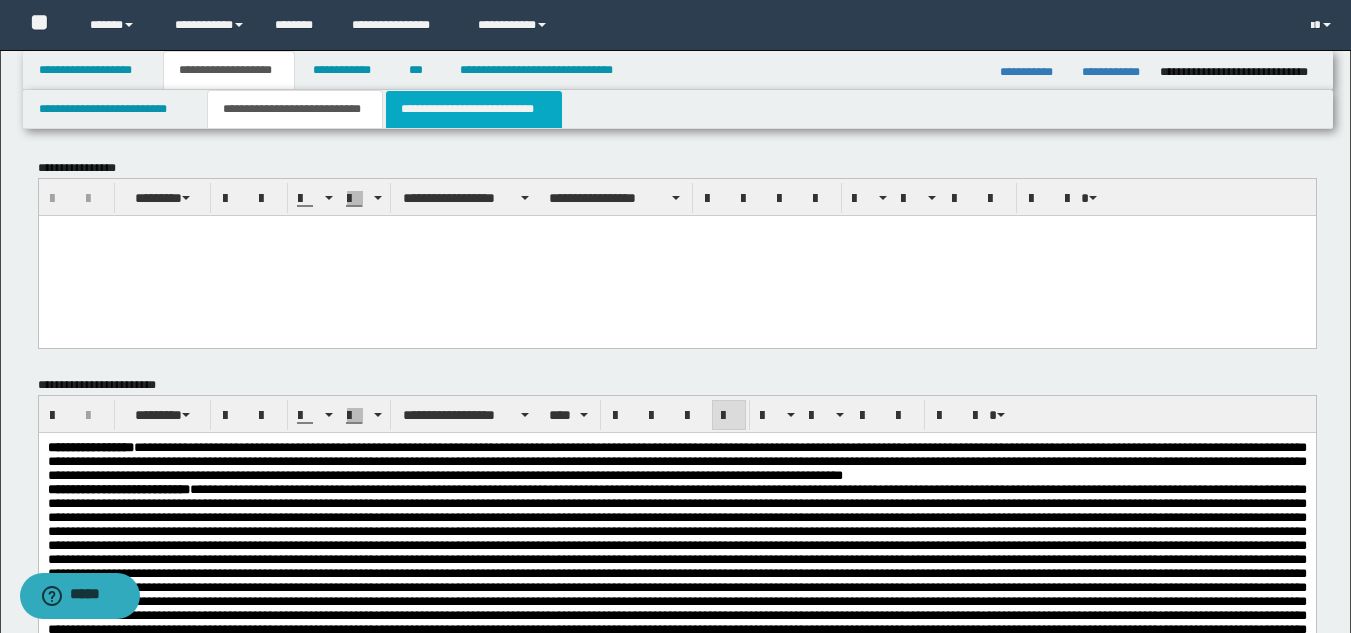 click on "**********" at bounding box center (474, 109) 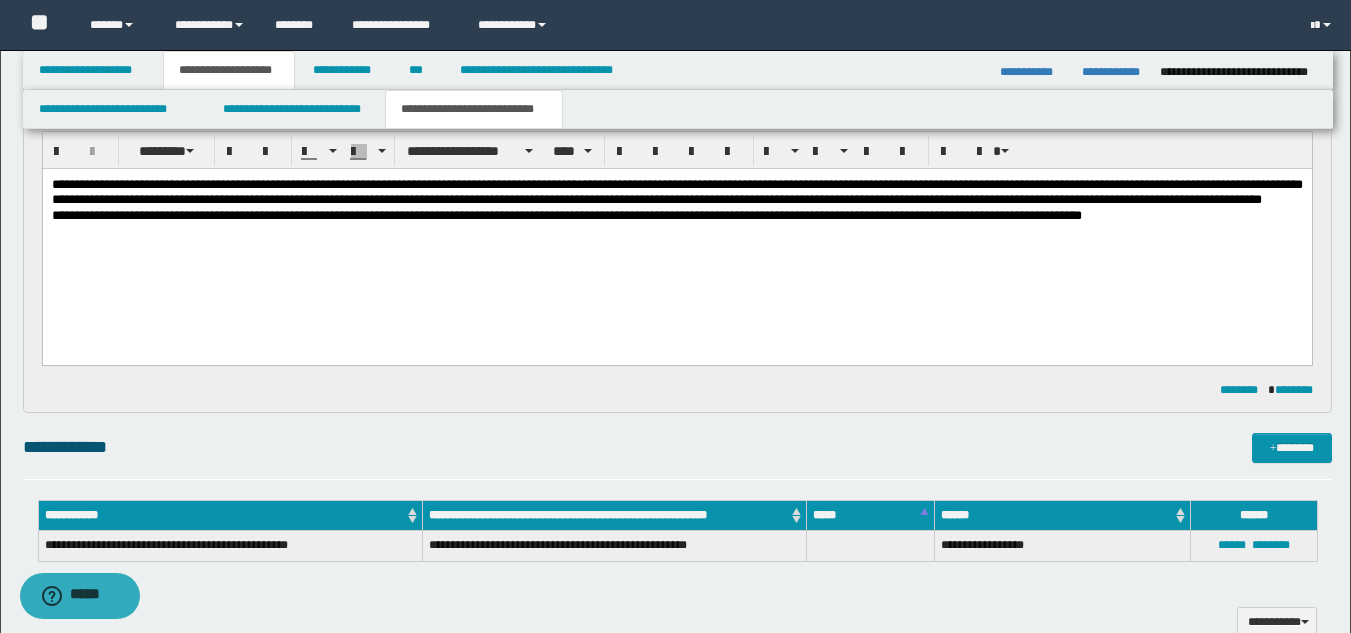 scroll, scrollTop: 0, scrollLeft: 0, axis: both 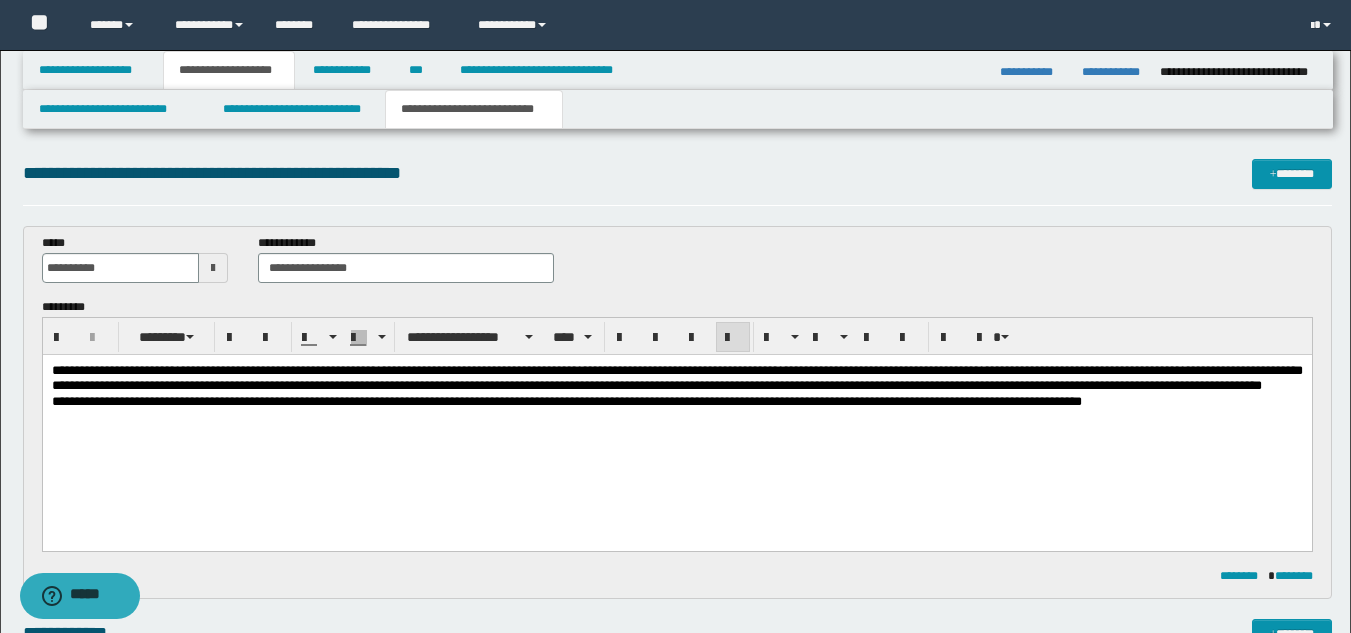 click on "**********" at bounding box center (676, 378) 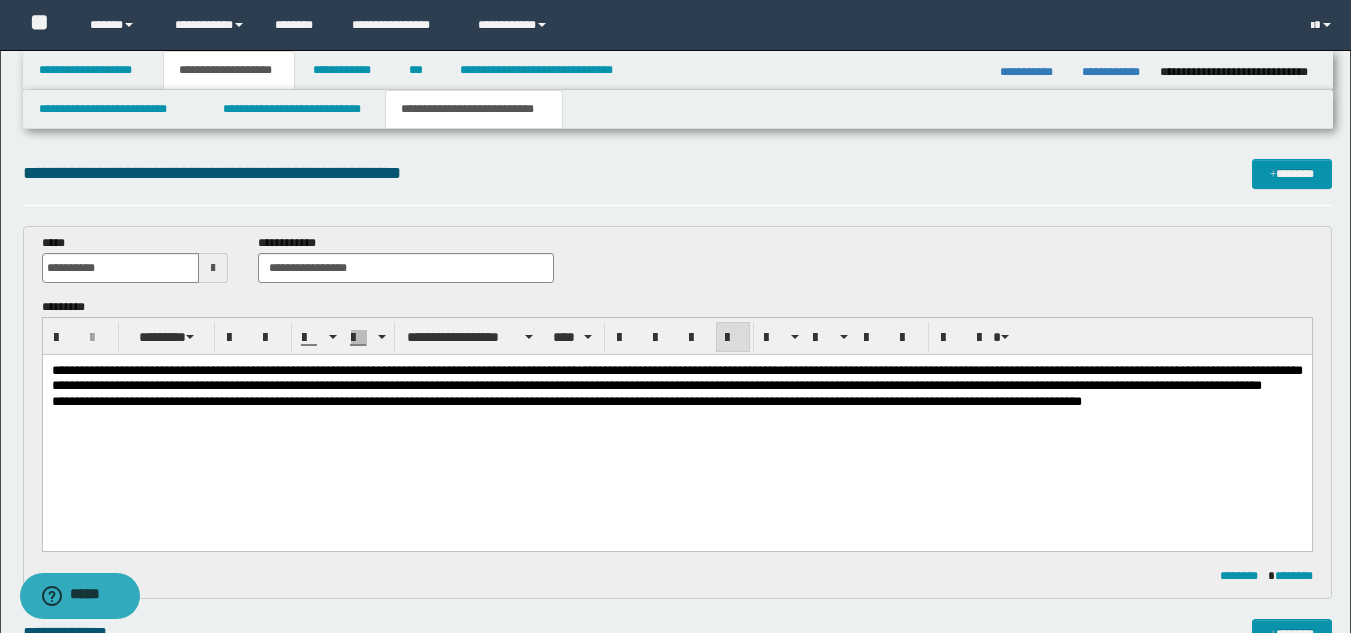 click on "**********" at bounding box center [676, 378] 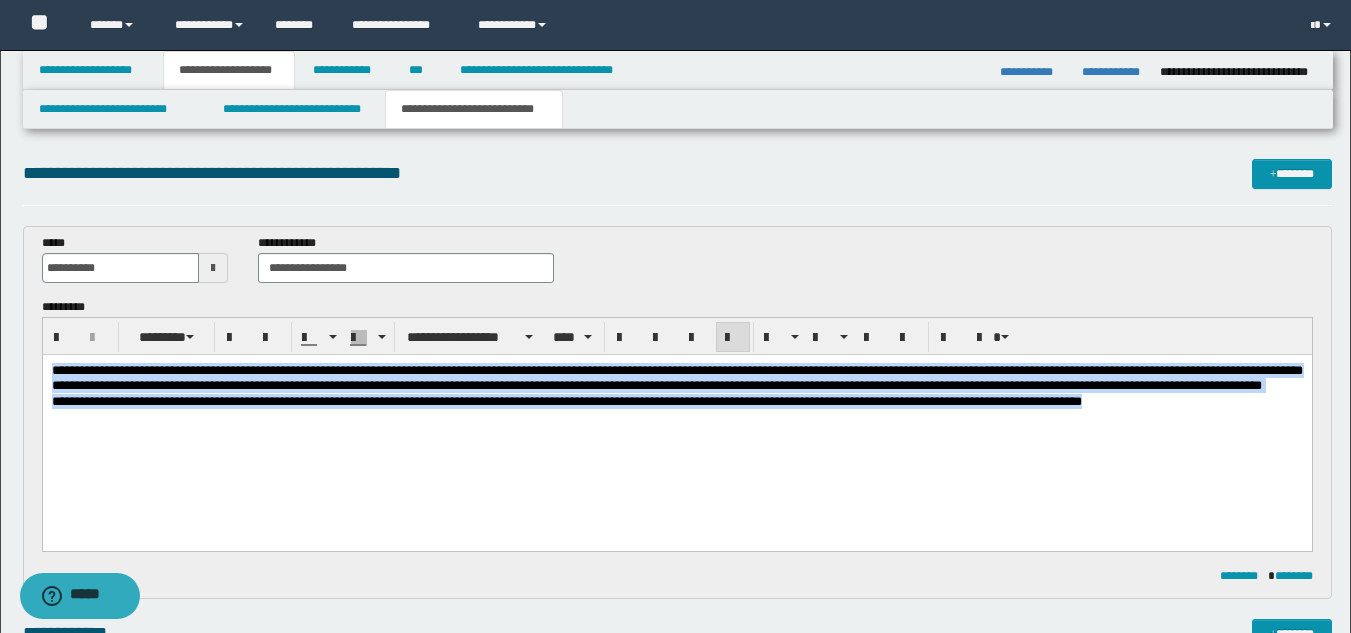 drag, startPoint x: 1147, startPoint y: 414, endPoint x: -1, endPoint y: 272, distance: 1156.7489 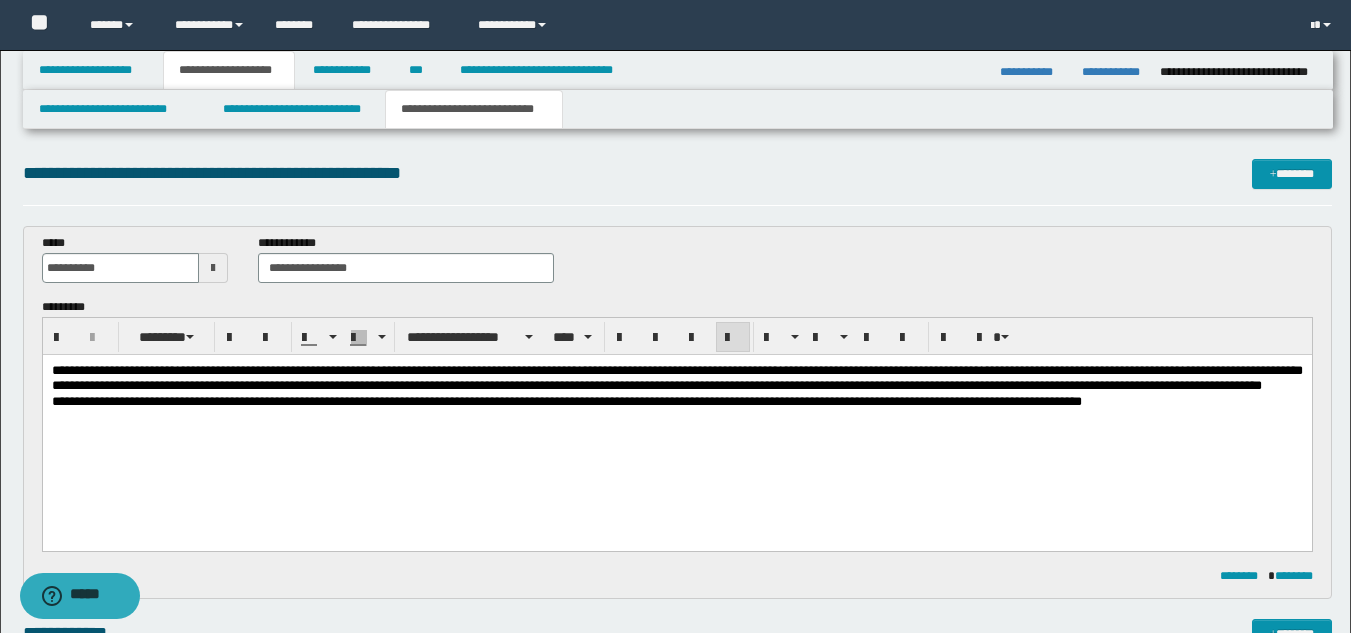 click on "**********" at bounding box center [676, 418] 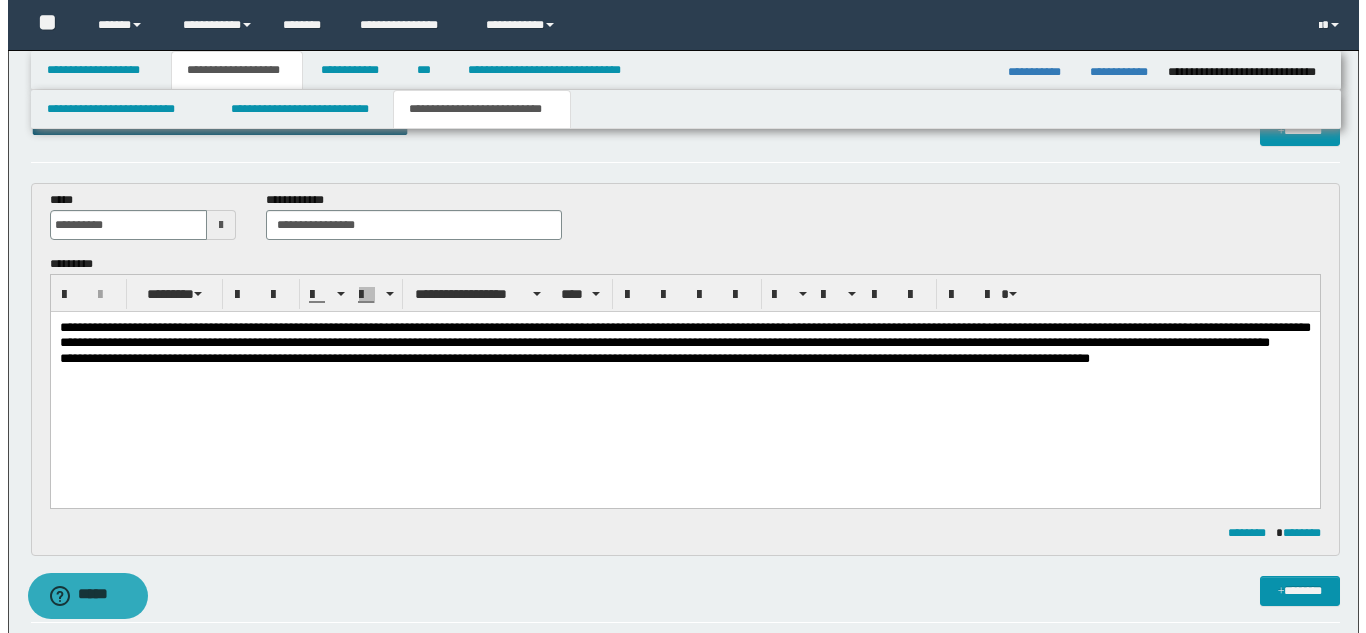 scroll, scrollTop: 0, scrollLeft: 0, axis: both 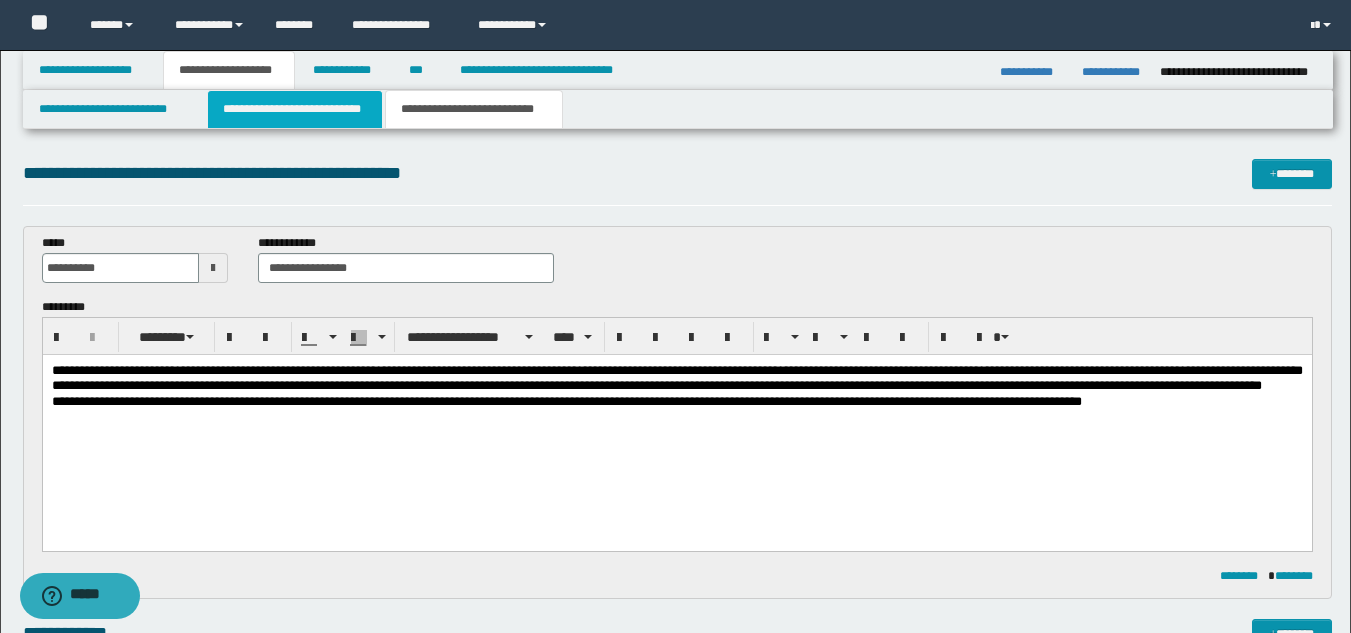 drag, startPoint x: 313, startPoint y: 115, endPoint x: 356, endPoint y: 116, distance: 43.011627 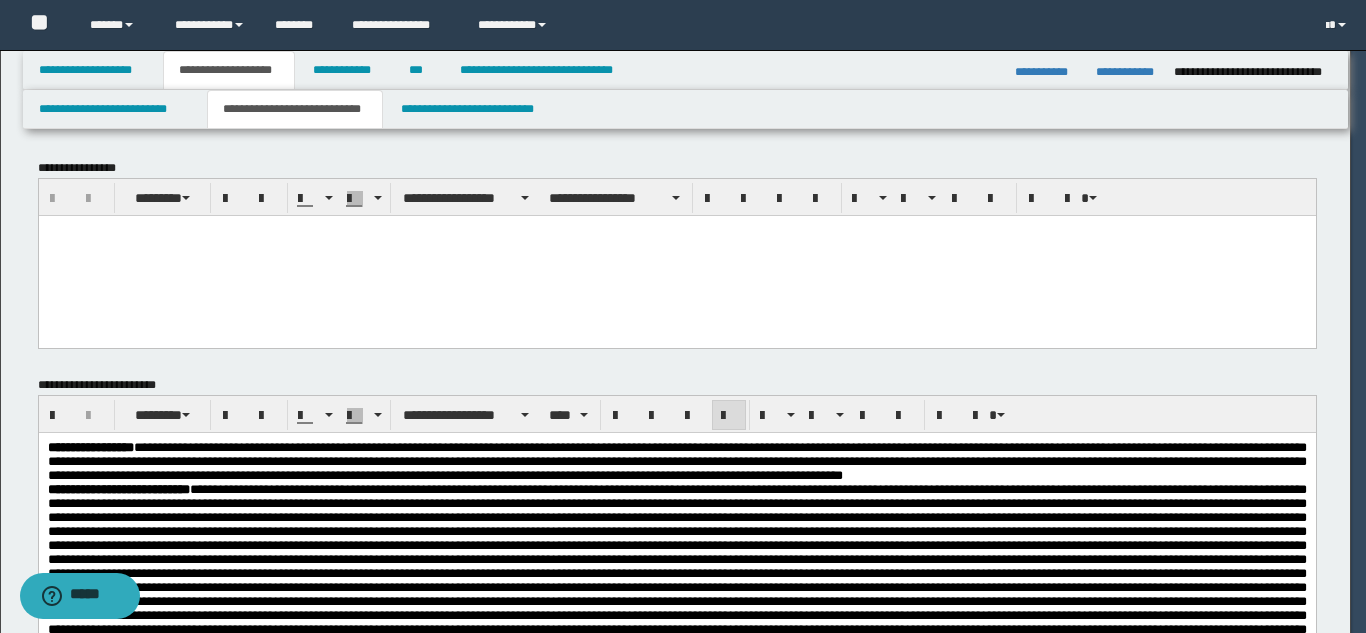 click on "**********" at bounding box center [675, 316] 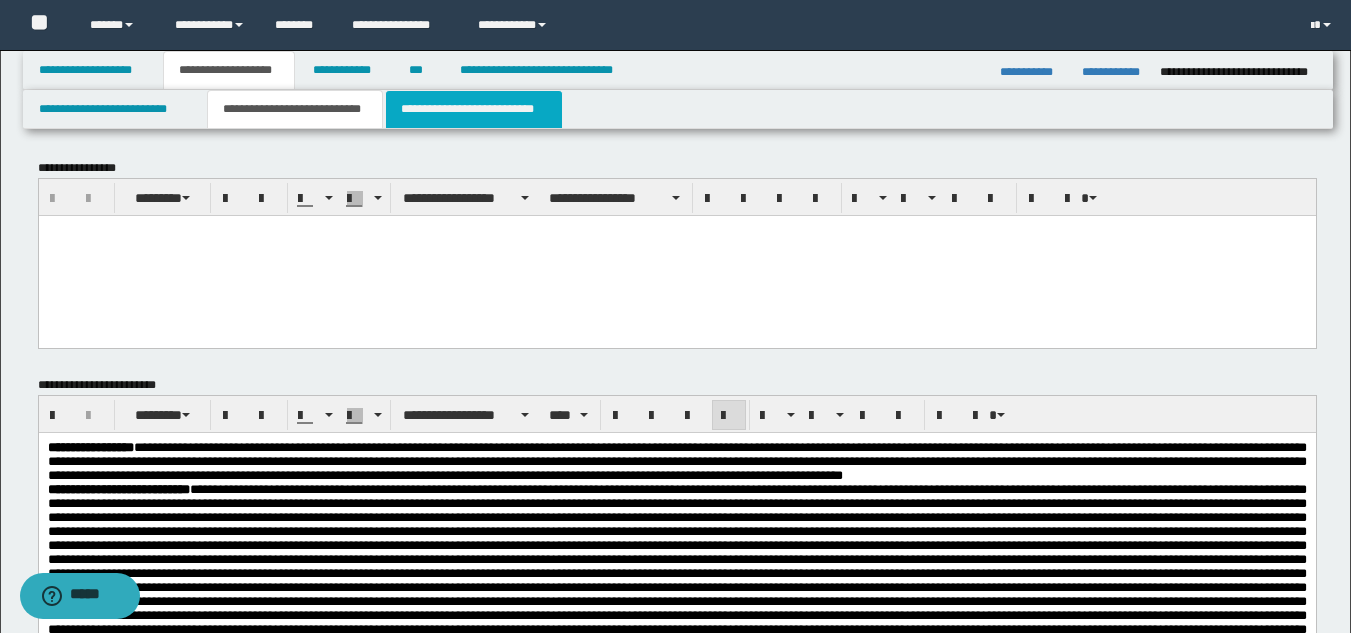 click on "**********" at bounding box center [474, 109] 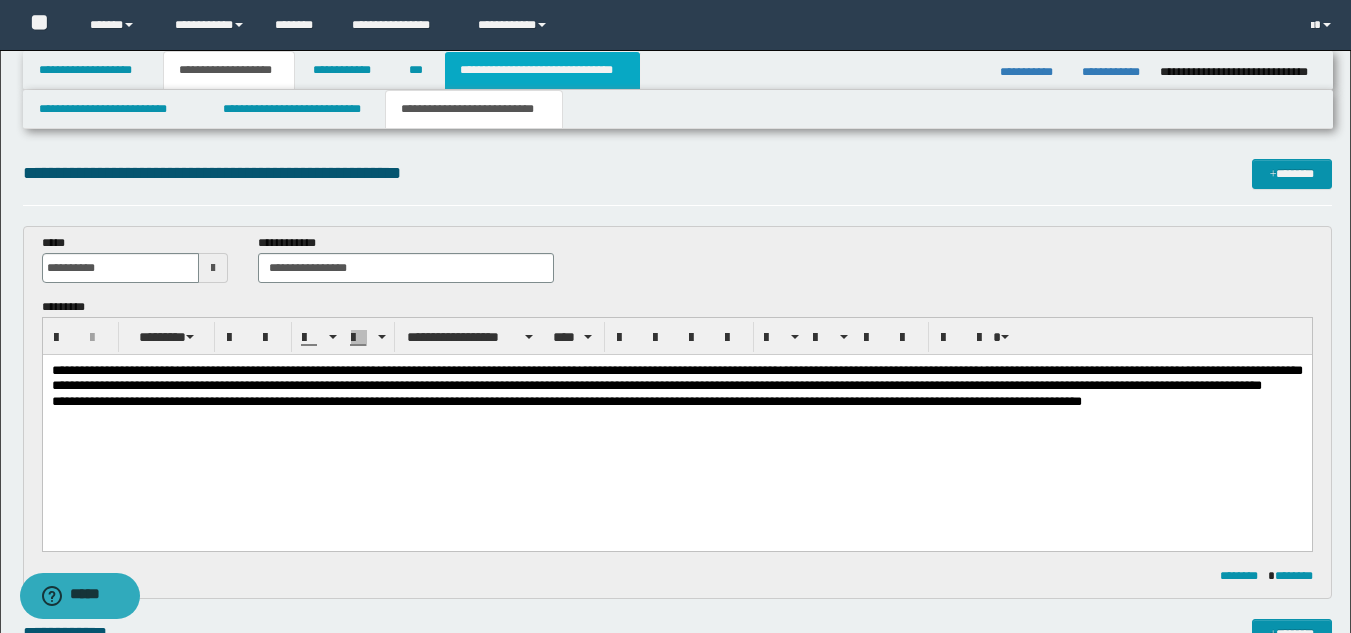 click on "**********" at bounding box center [542, 70] 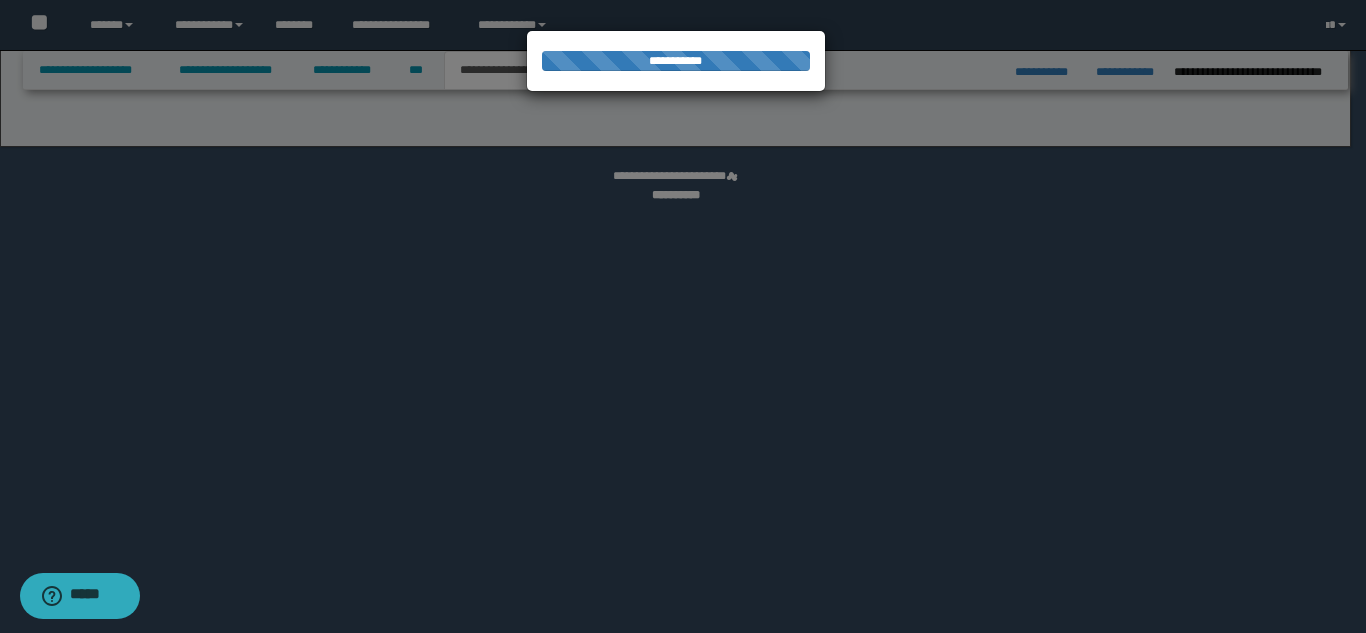 select on "*" 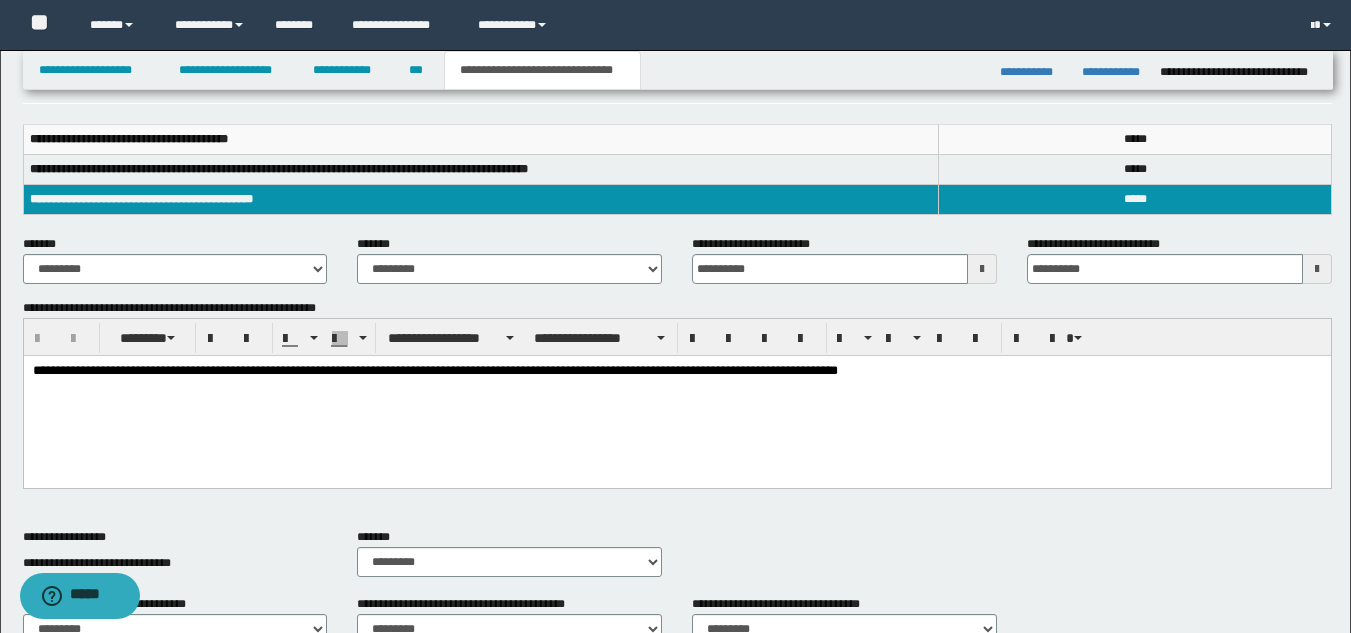 scroll, scrollTop: 400, scrollLeft: 0, axis: vertical 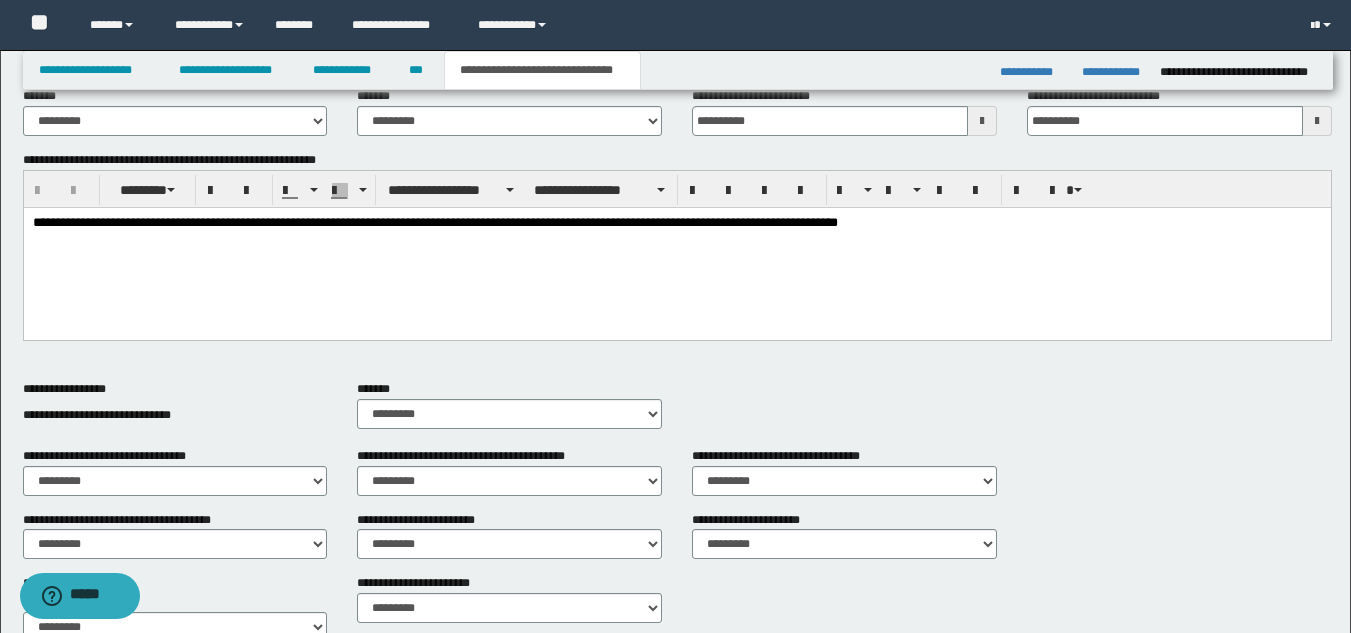 drag, startPoint x: 1021, startPoint y: 268, endPoint x: 1002, endPoint y: 272, distance: 19.416489 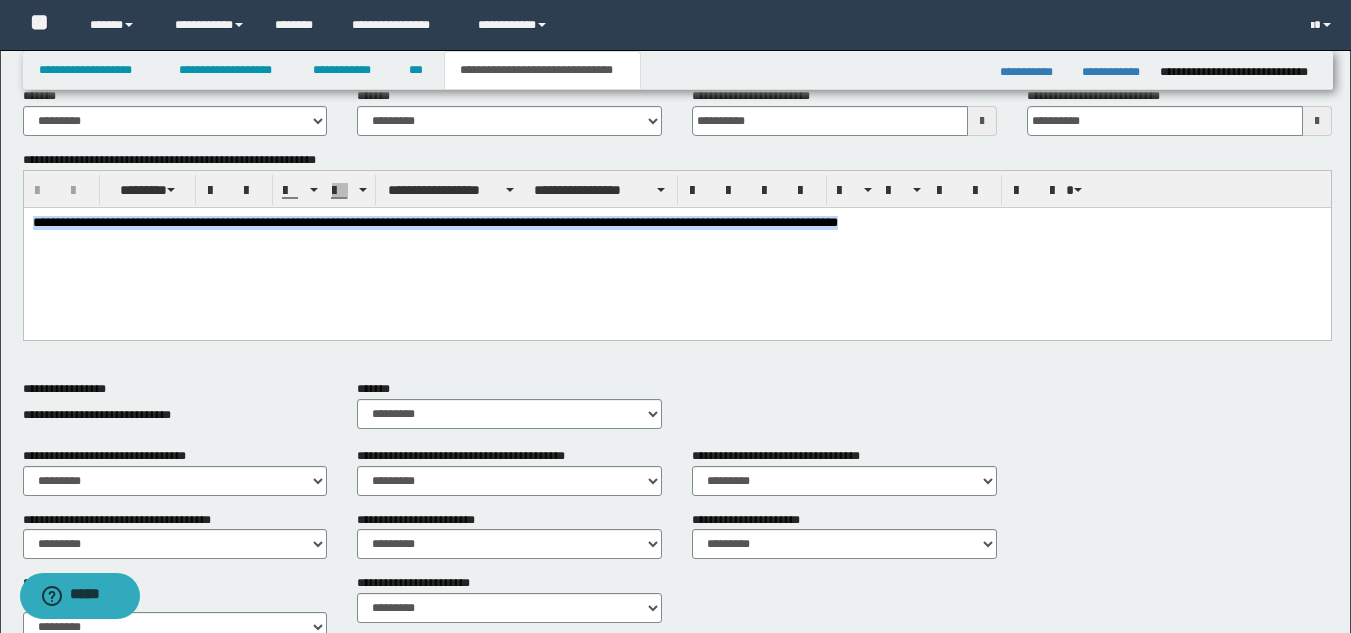 drag, startPoint x: 826, startPoint y: 233, endPoint x: -1, endPoint y: 71, distance: 842.71765 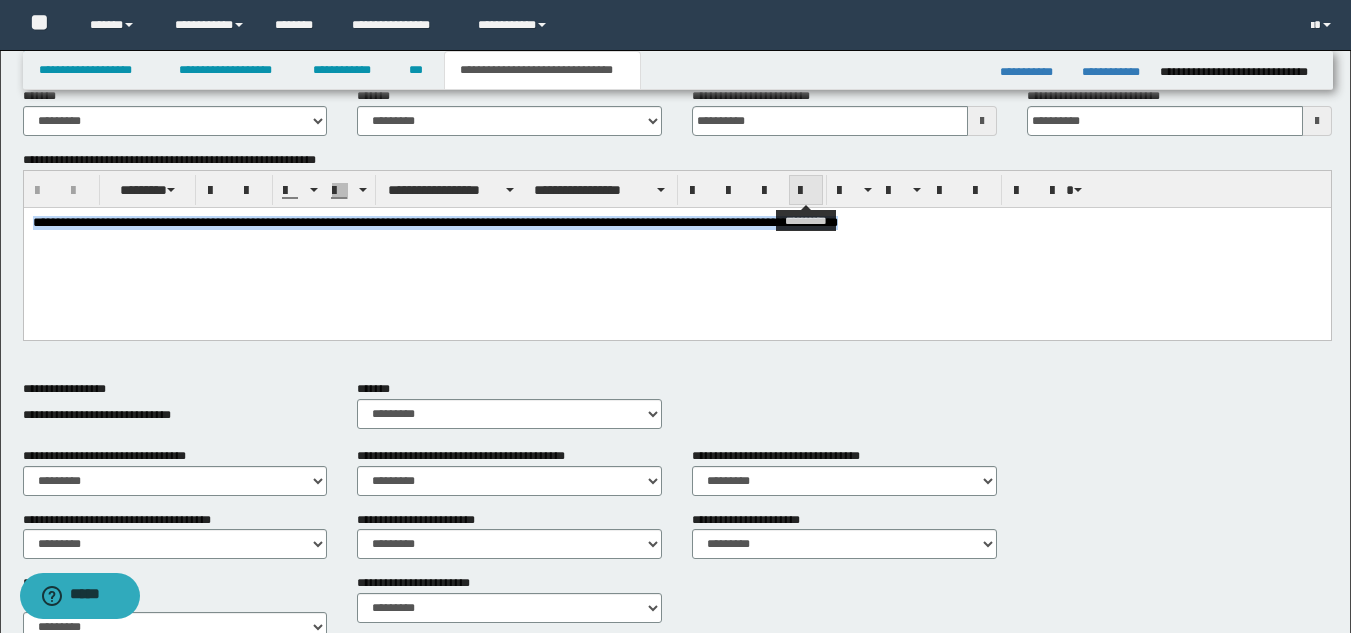 drag, startPoint x: 811, startPoint y: 194, endPoint x: 812, endPoint y: 206, distance: 12.0415945 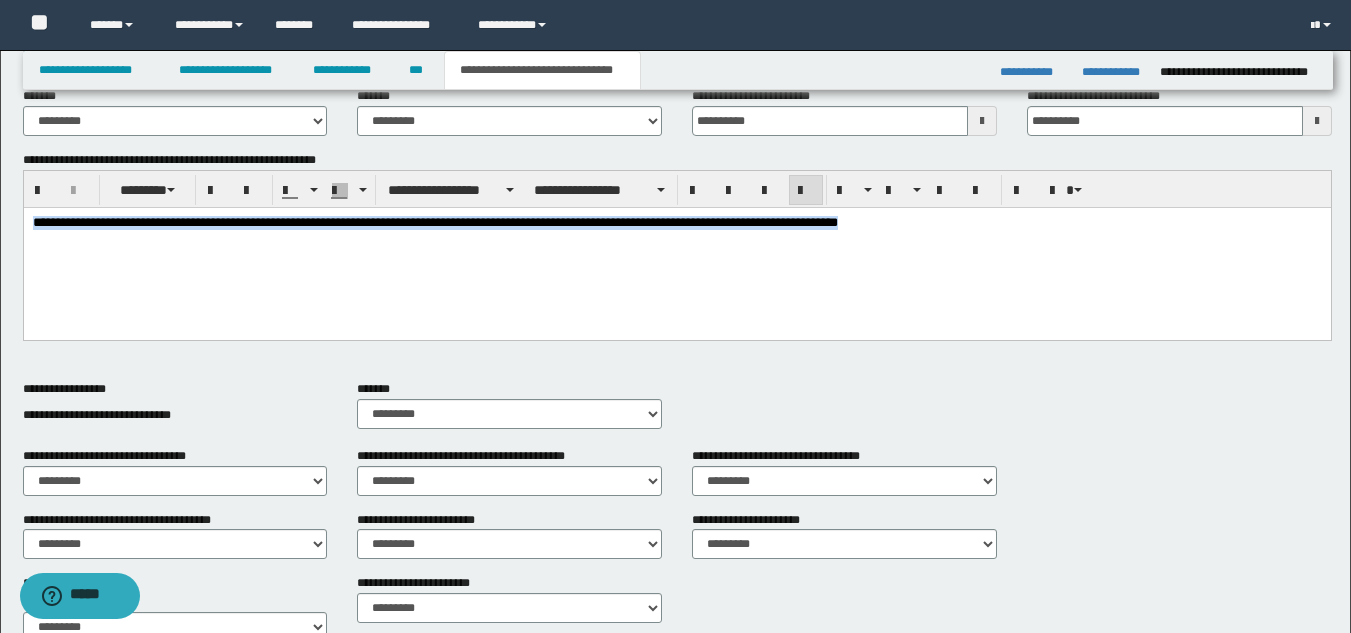 click on "**********" at bounding box center [676, 249] 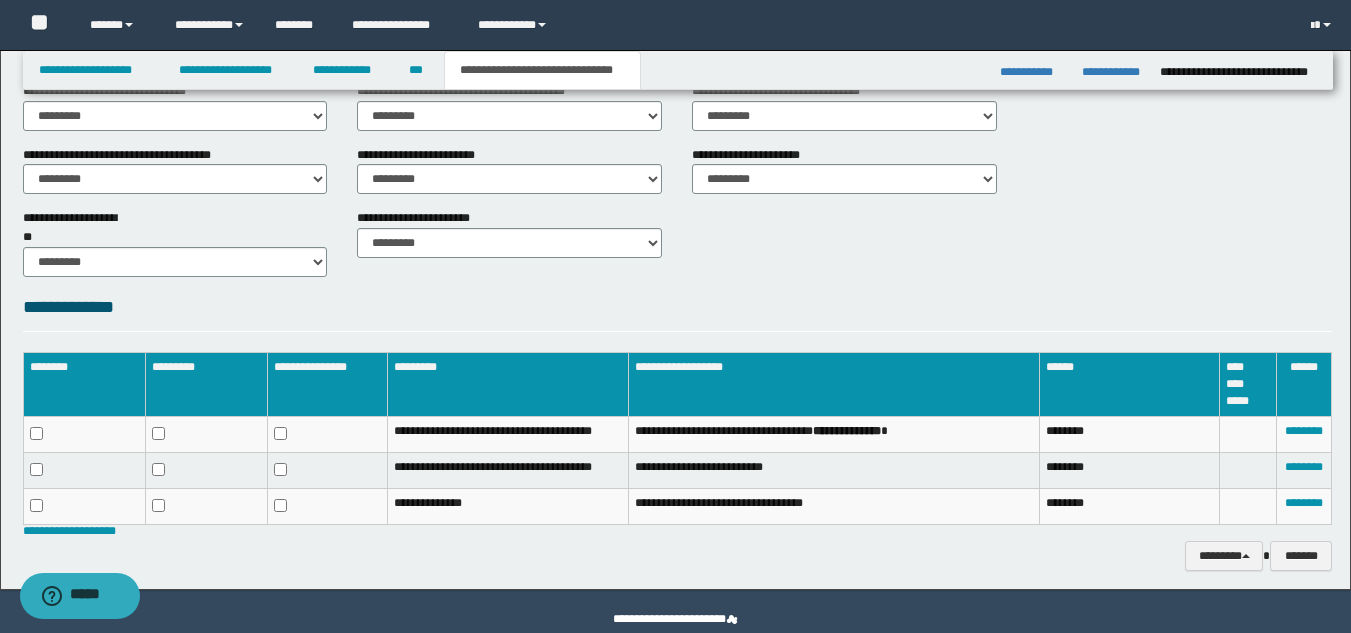 scroll, scrollTop: 800, scrollLeft: 0, axis: vertical 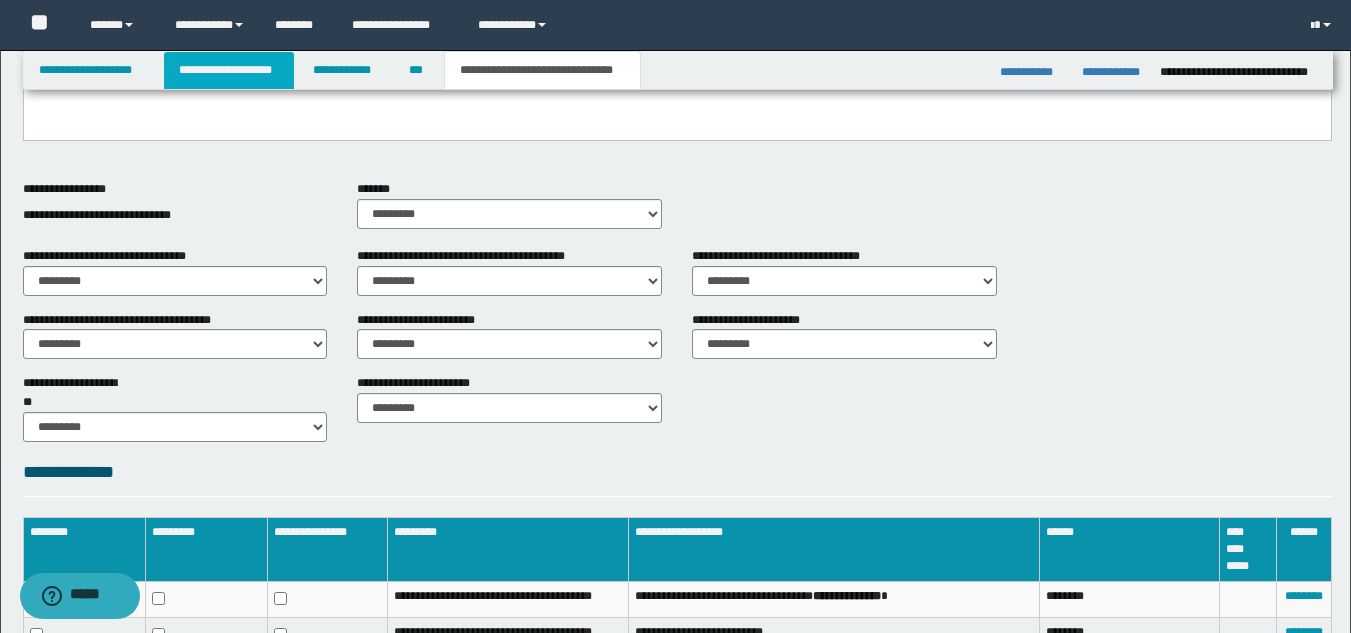 click on "**********" at bounding box center (229, 70) 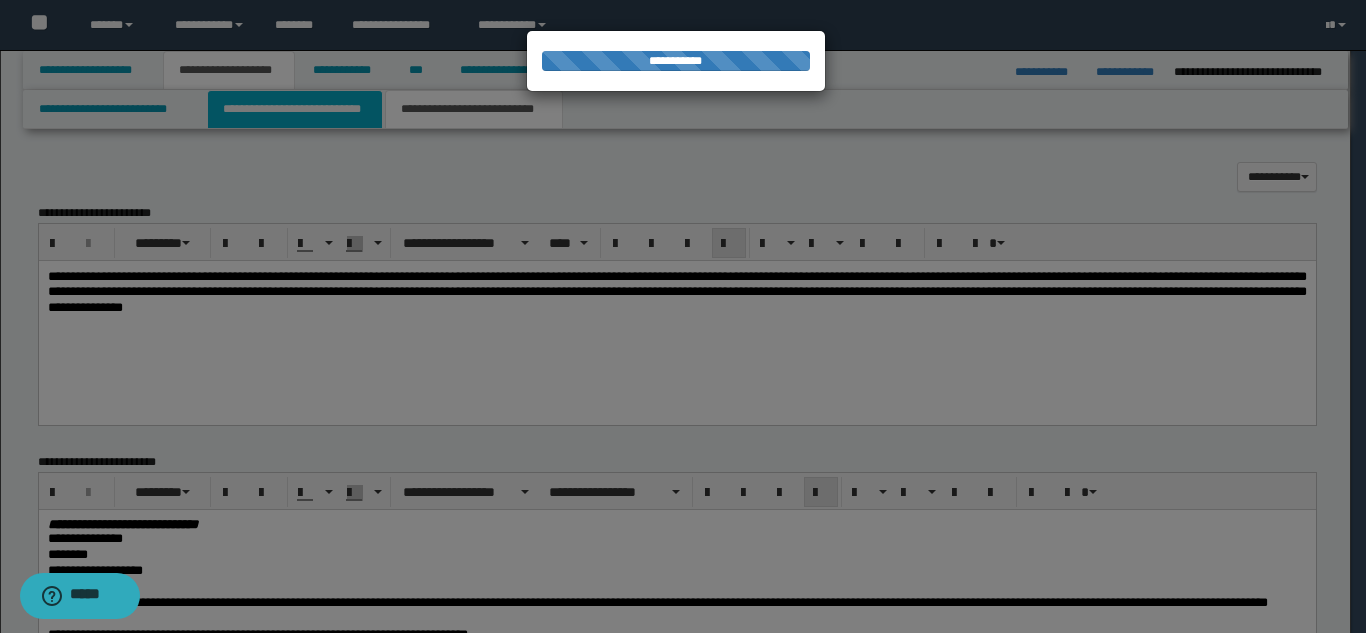 click on "**********" at bounding box center [295, 109] 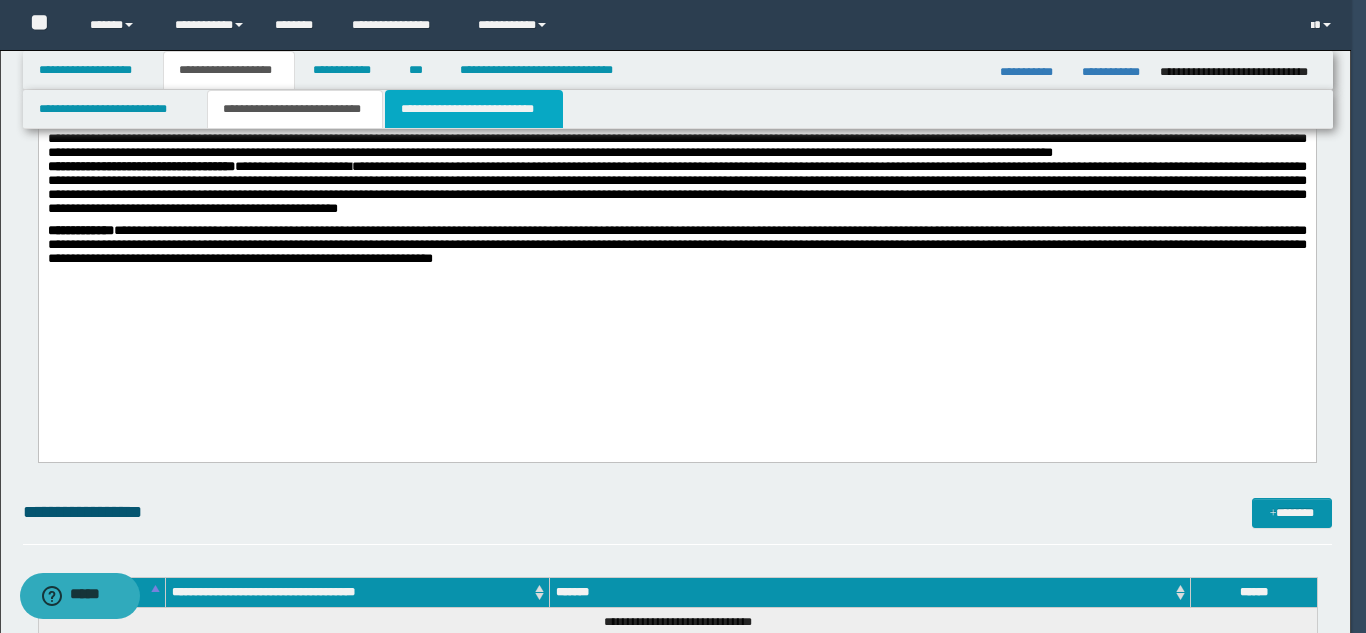 click on "**********" at bounding box center [474, 109] 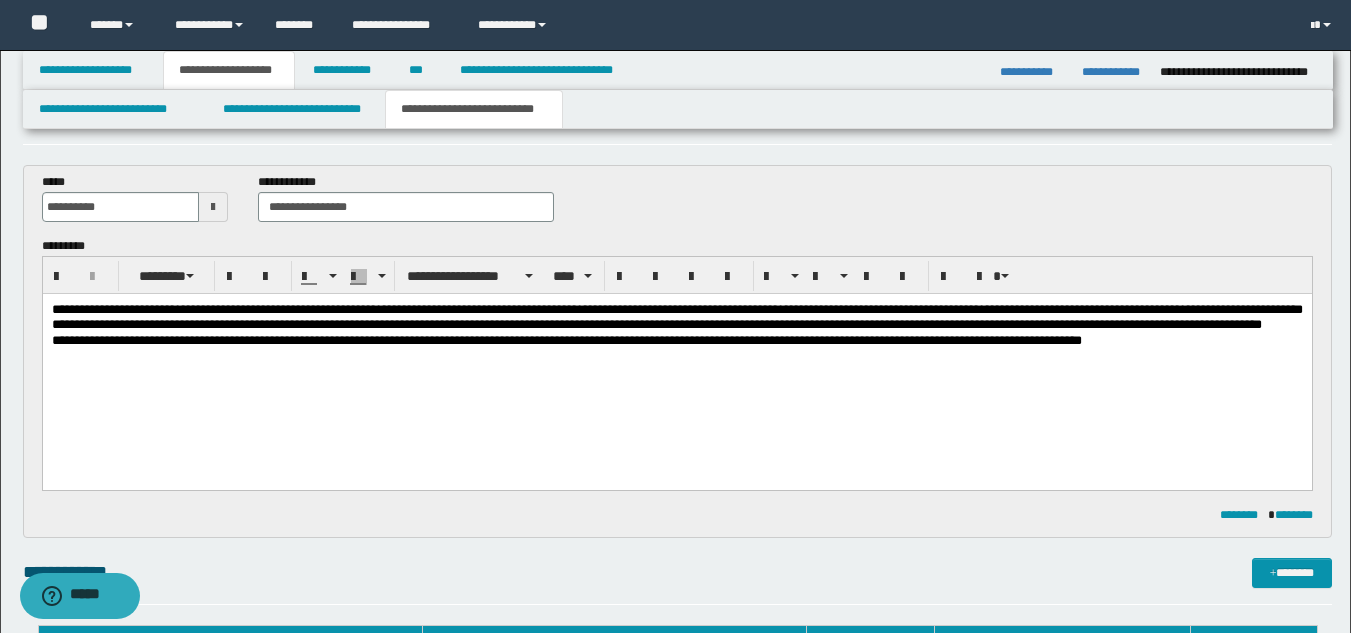 scroll, scrollTop: 31, scrollLeft: 0, axis: vertical 